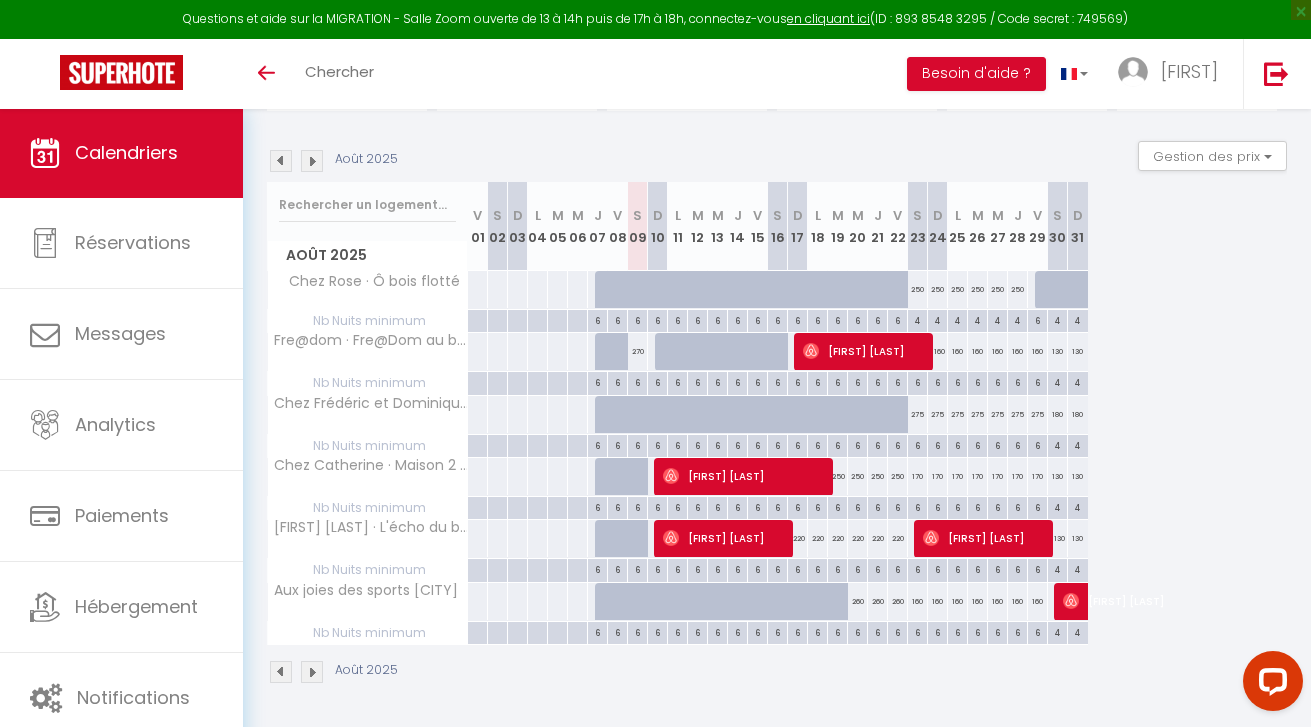 scroll, scrollTop: 181, scrollLeft: 0, axis: vertical 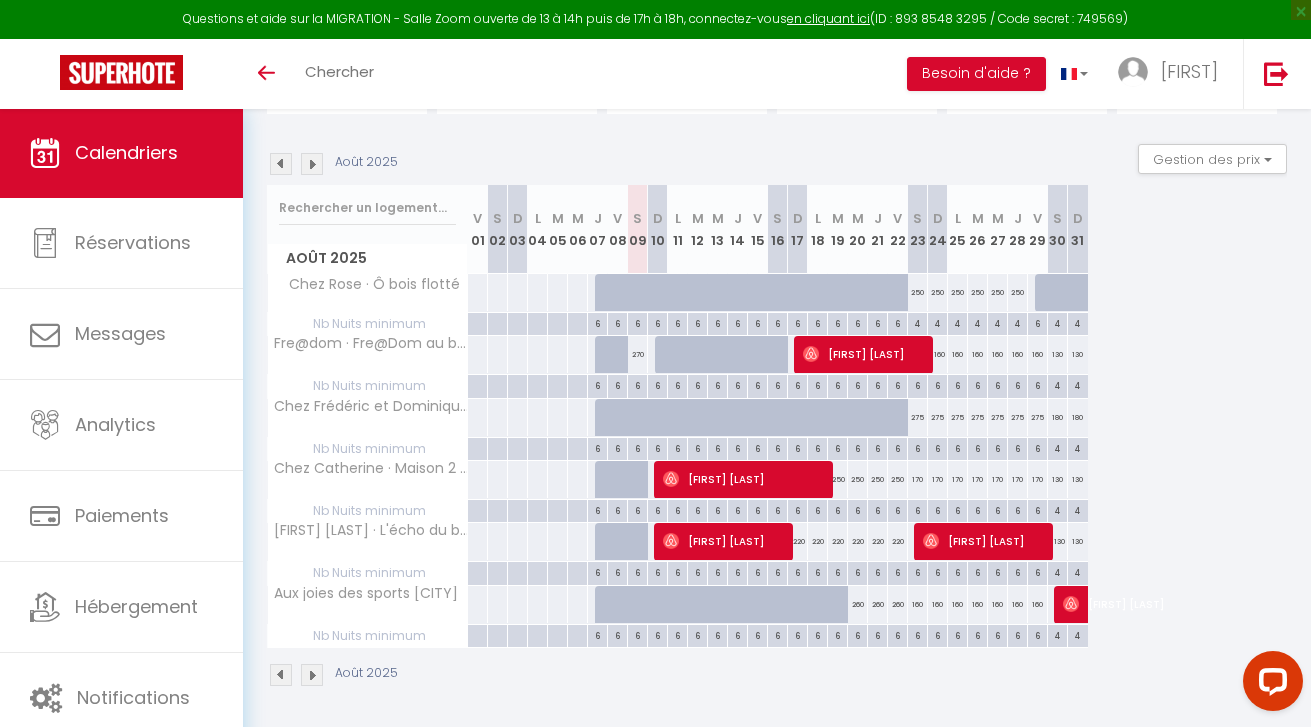 click on "[FIRST] [LAST]" at bounding box center [986, 541] 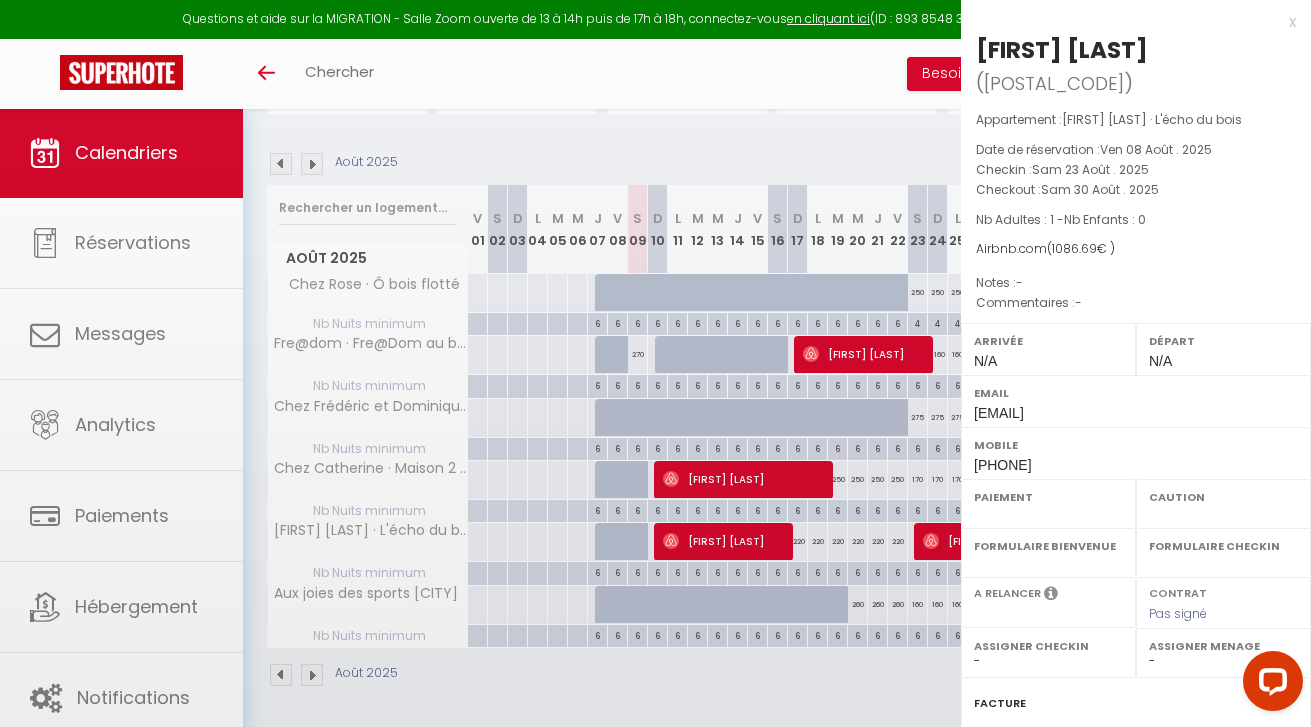select on "OK" 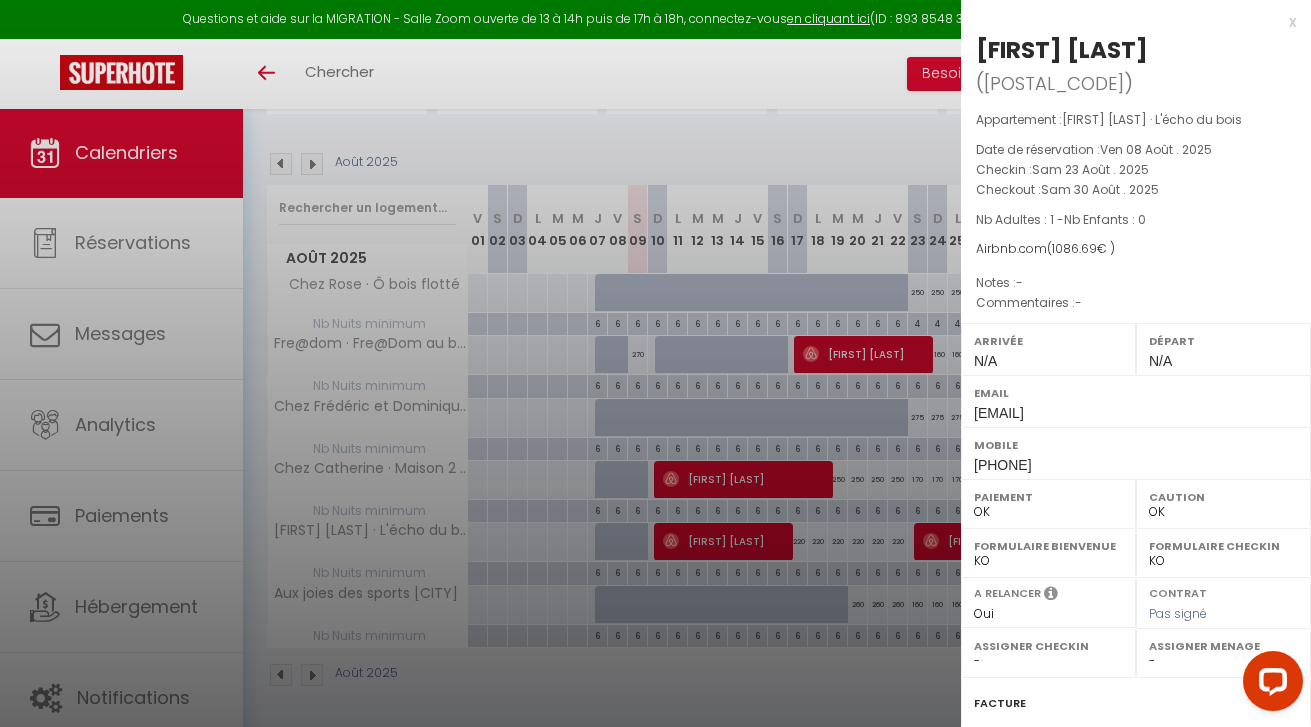 scroll, scrollTop: 0, scrollLeft: 0, axis: both 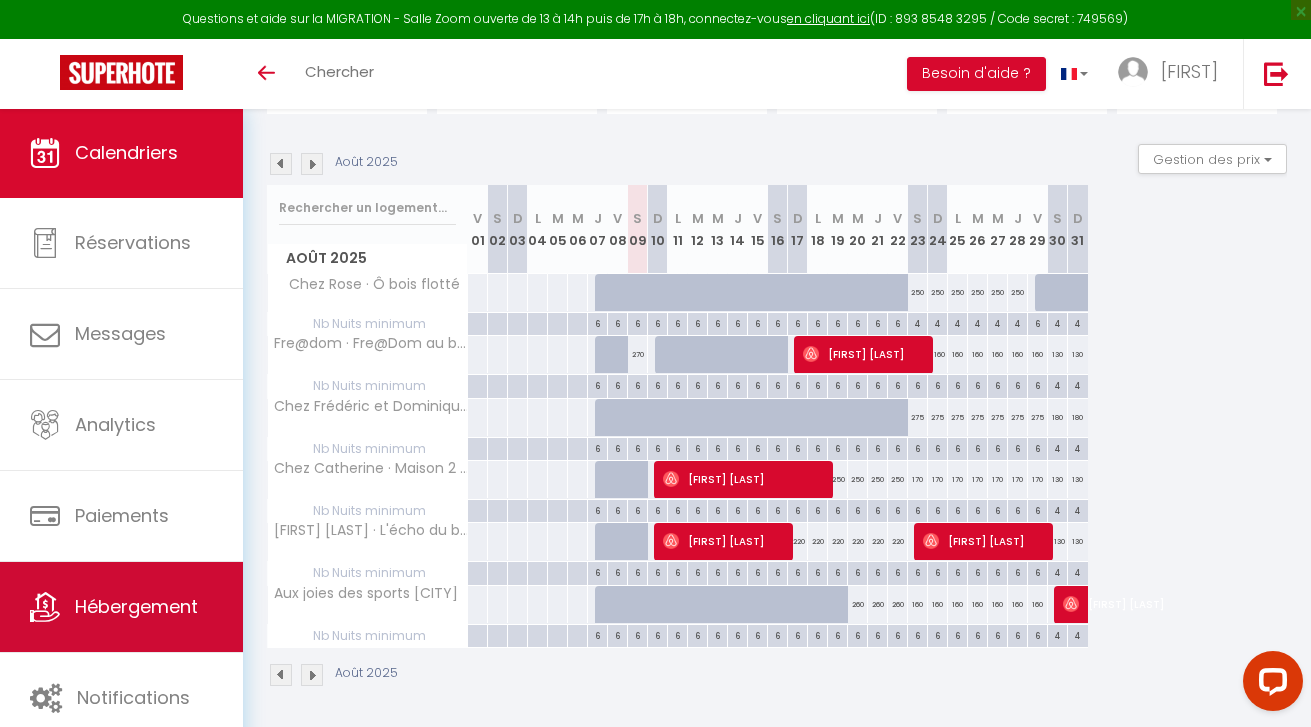 click on "Hébergement" at bounding box center (136, 606) 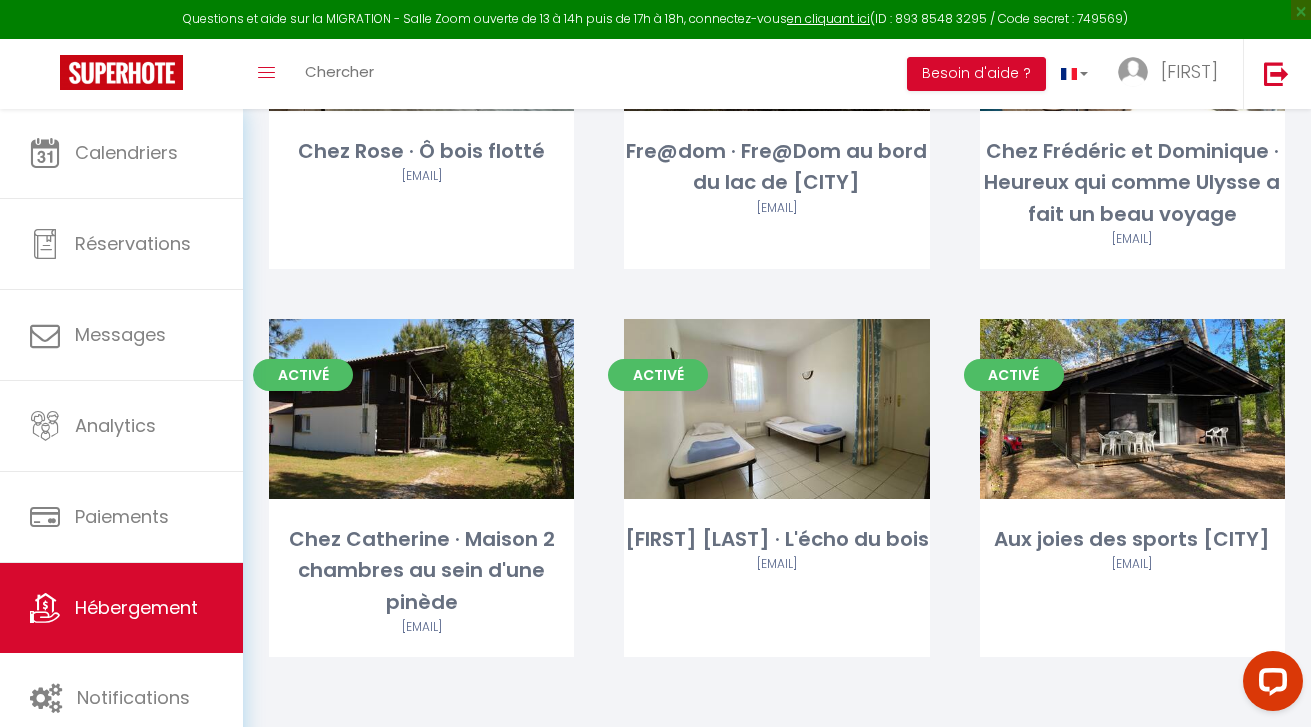 scroll, scrollTop: 324, scrollLeft: 0, axis: vertical 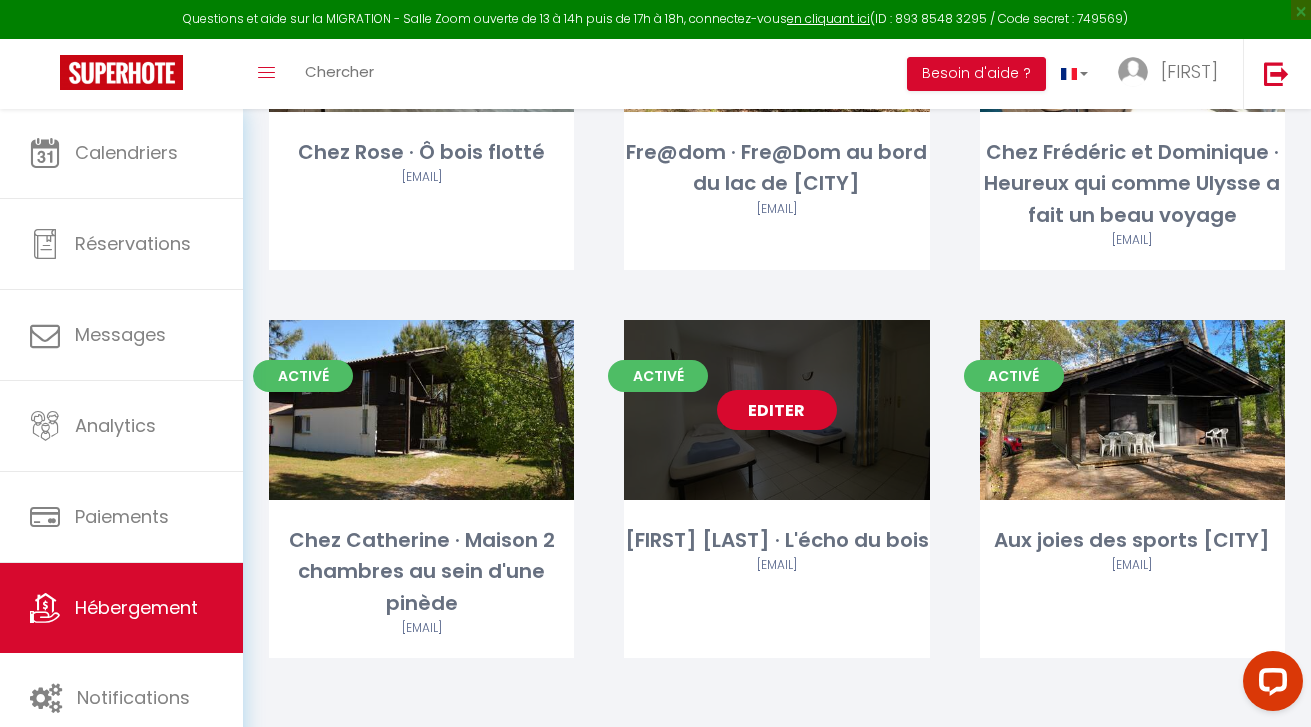 click on "Editer" at bounding box center (777, 410) 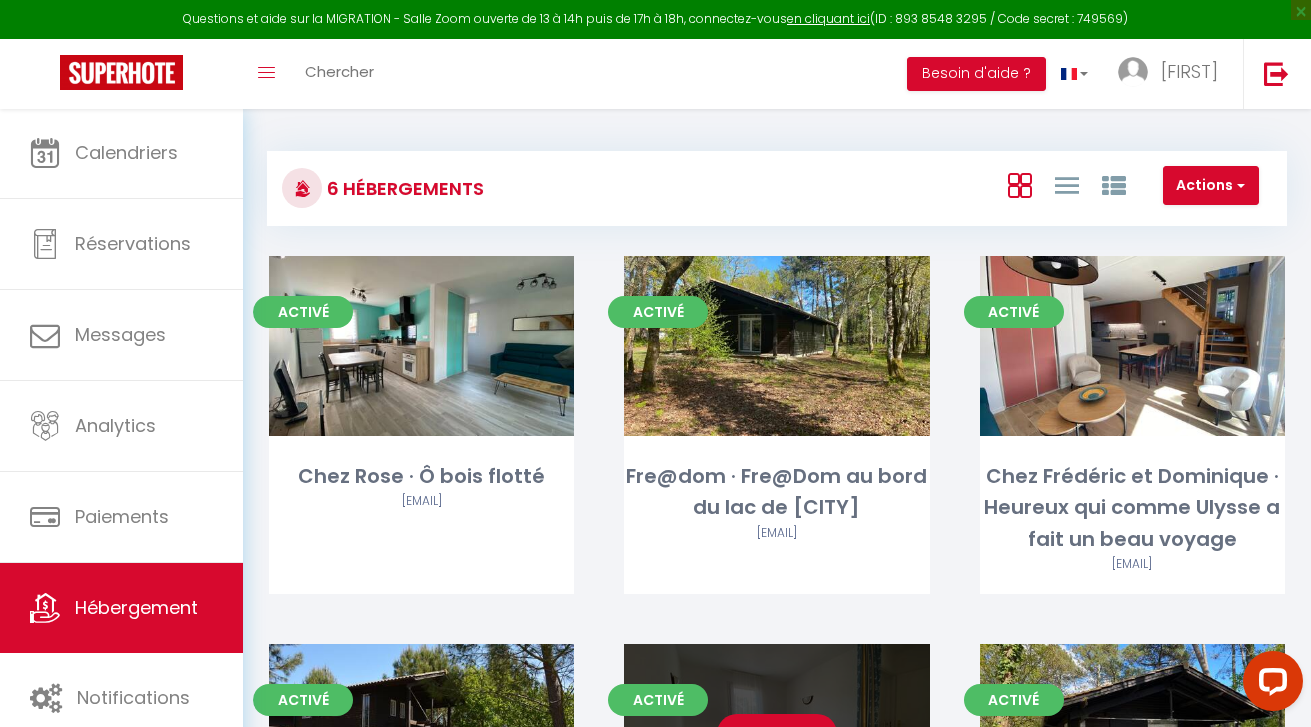 select on "3" 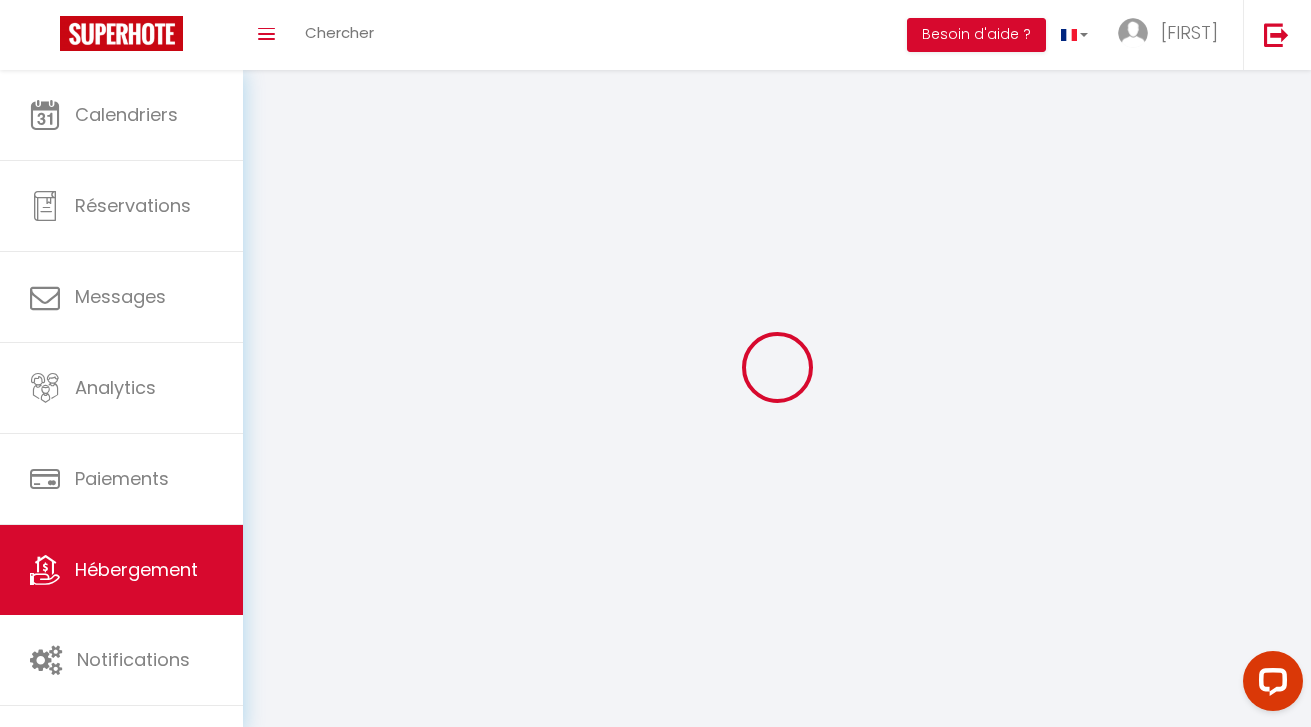 select 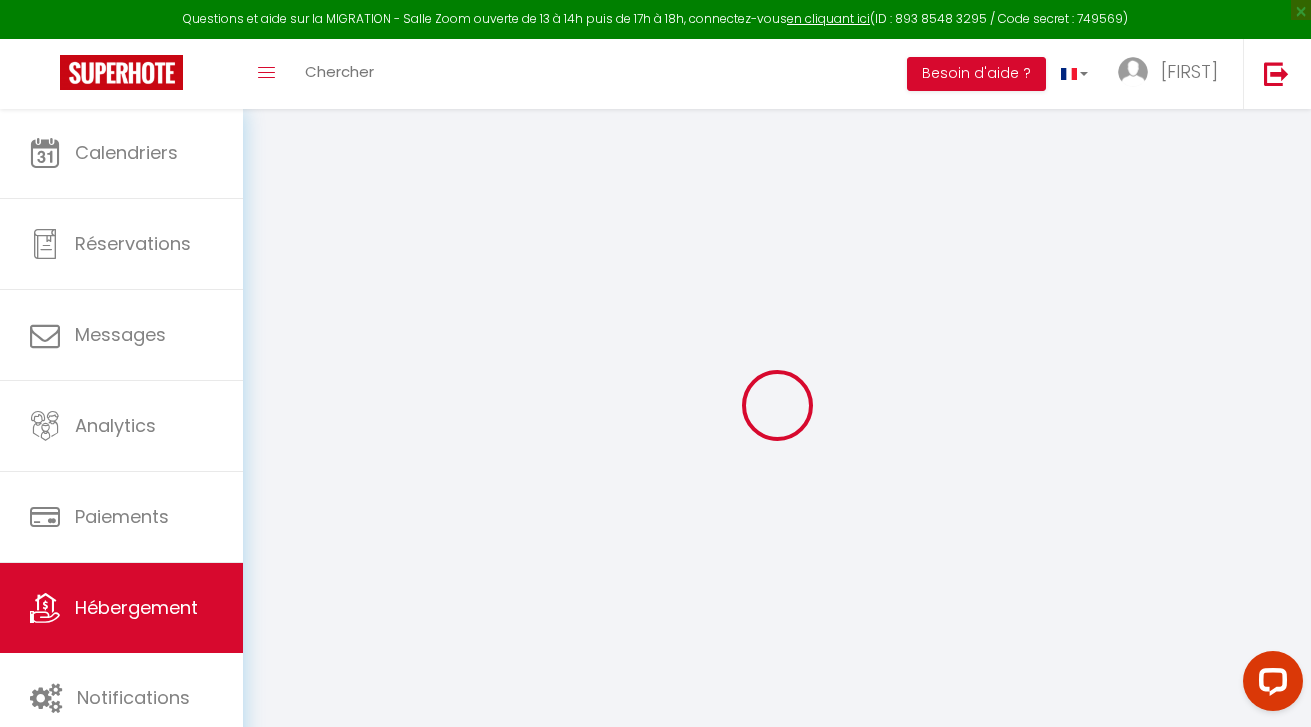 select 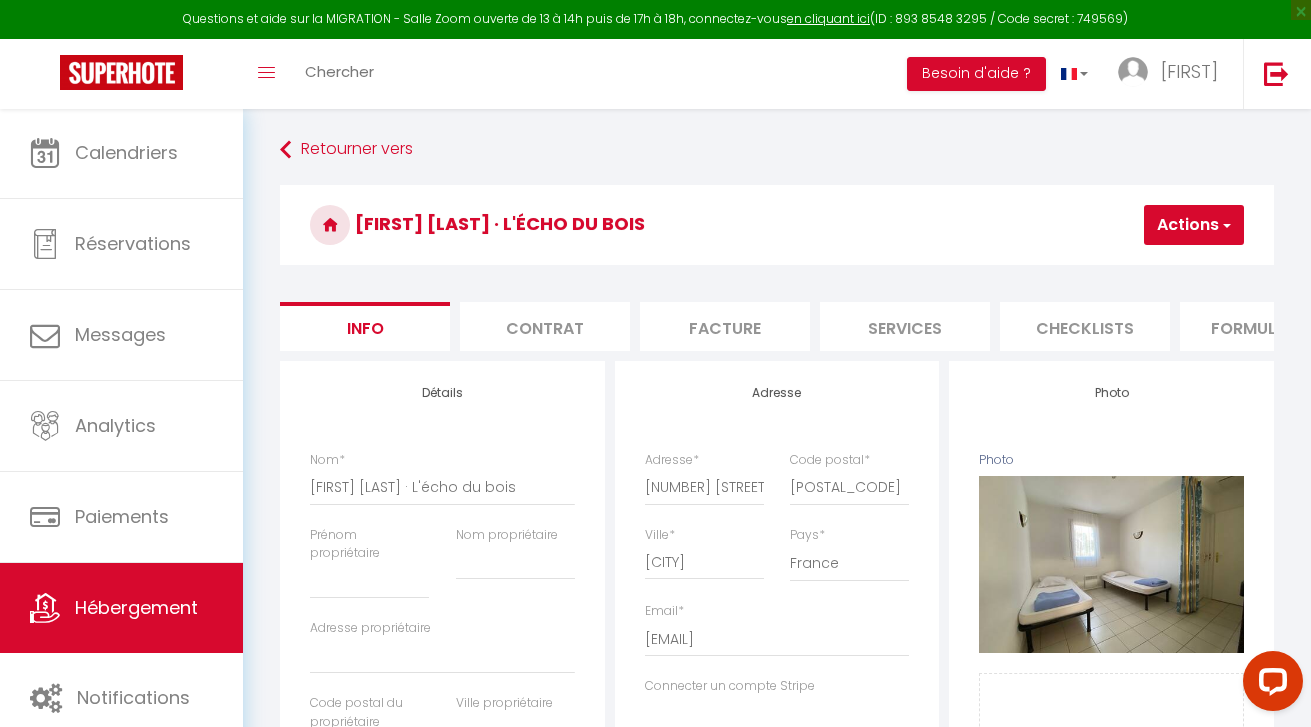 select 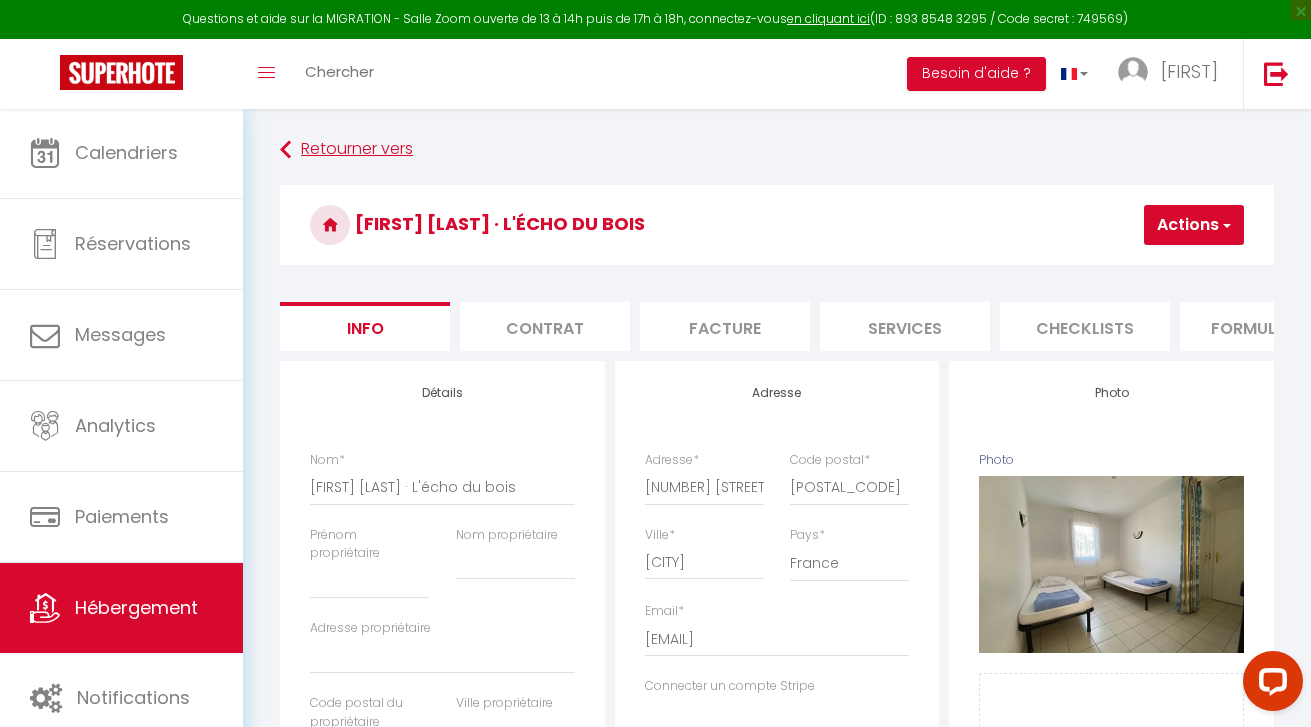 click on "Retourner vers" at bounding box center [777, 150] 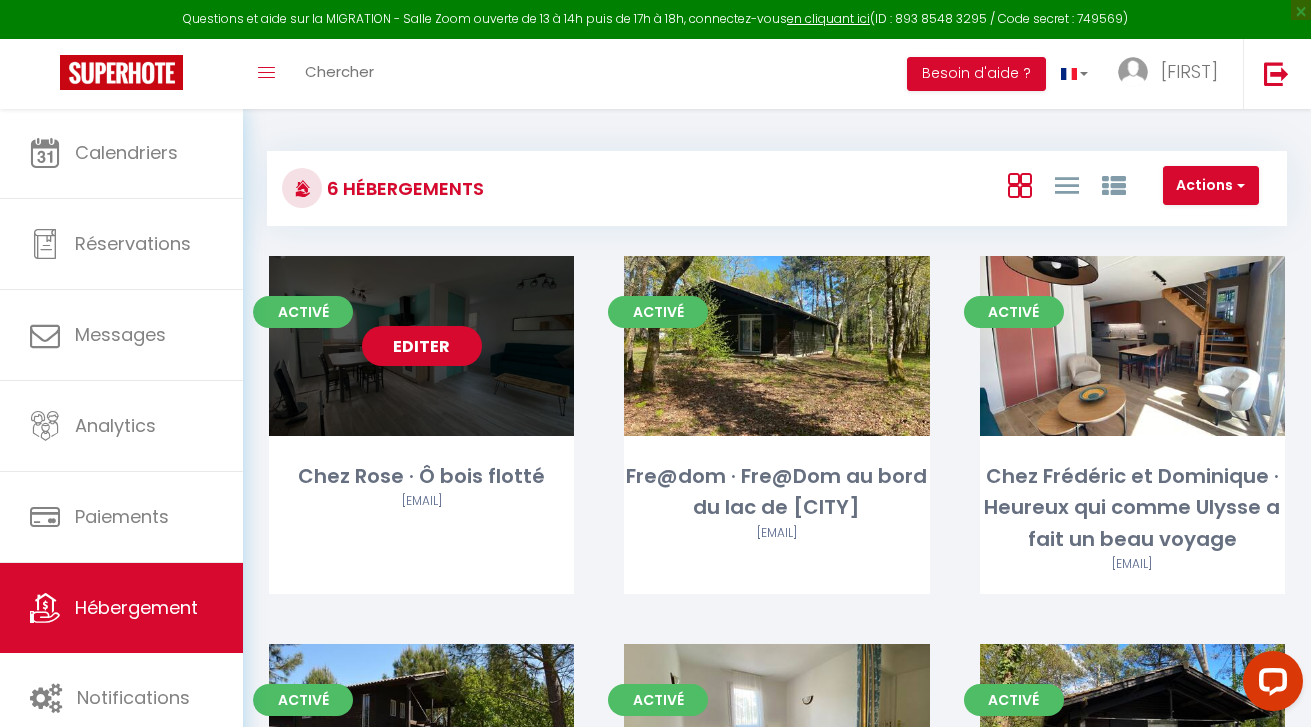 click on "Editer" at bounding box center (422, 346) 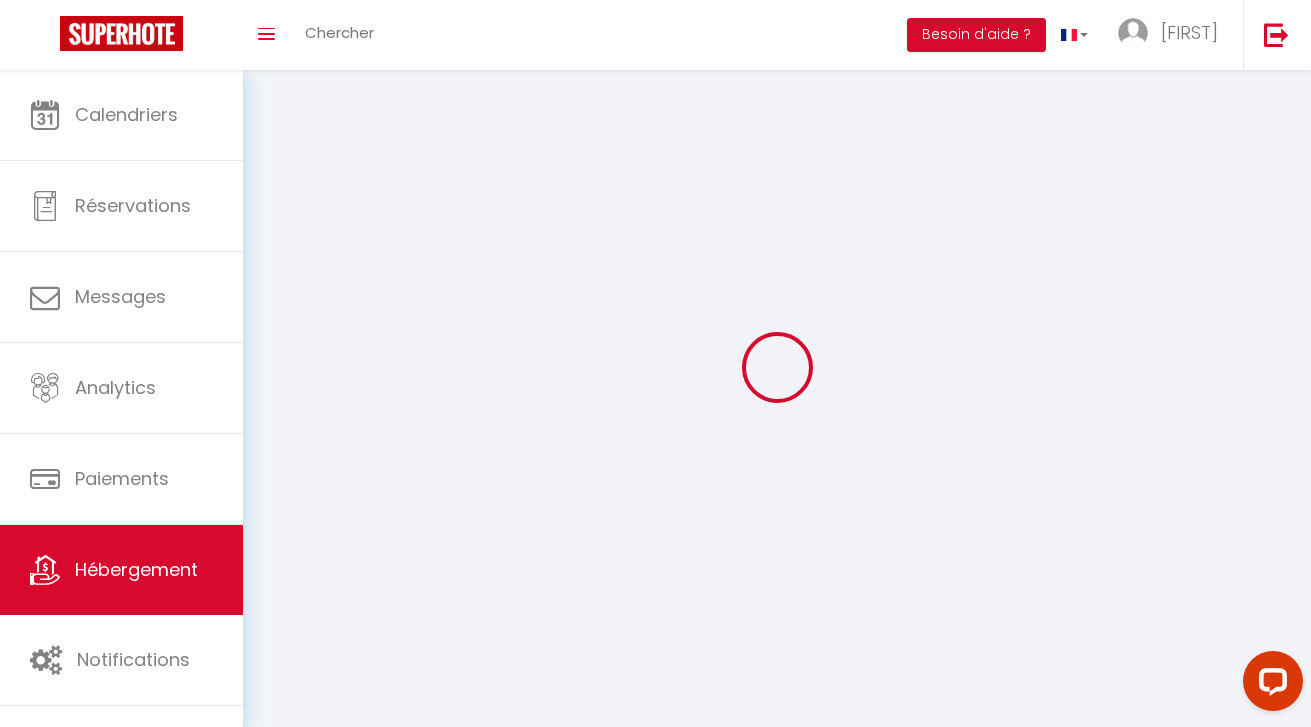 select 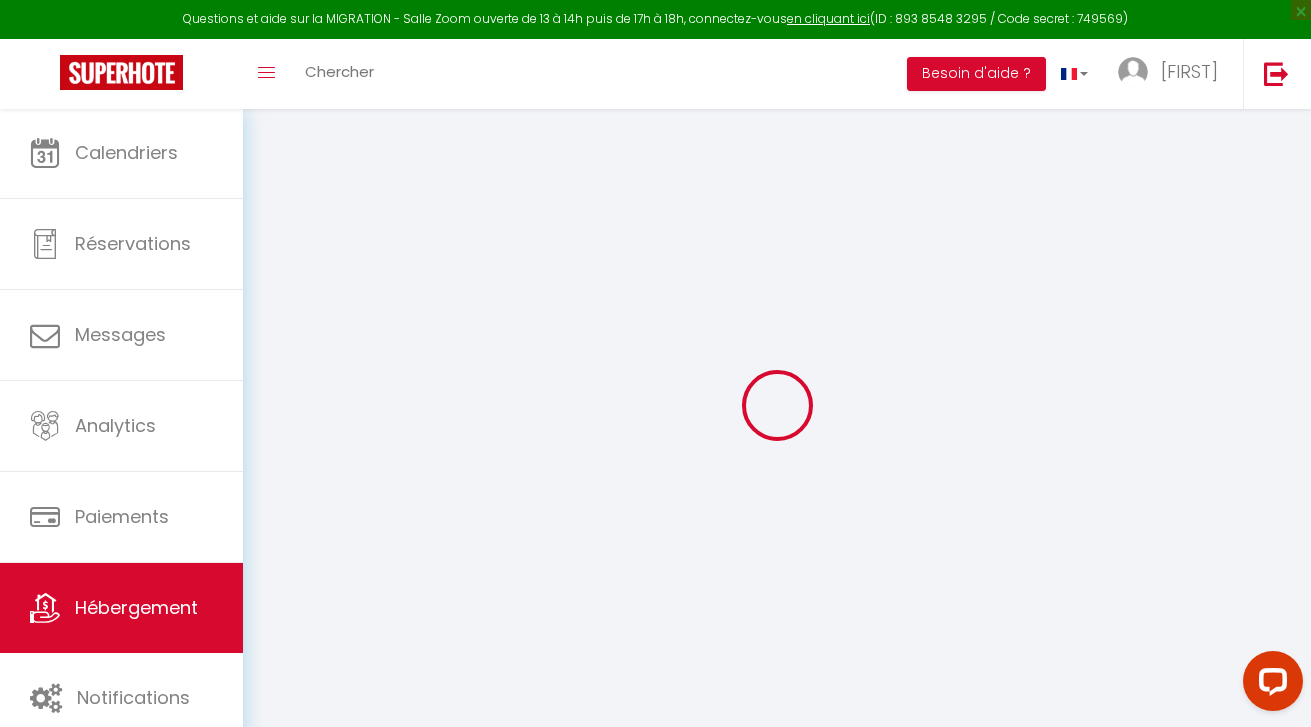 select 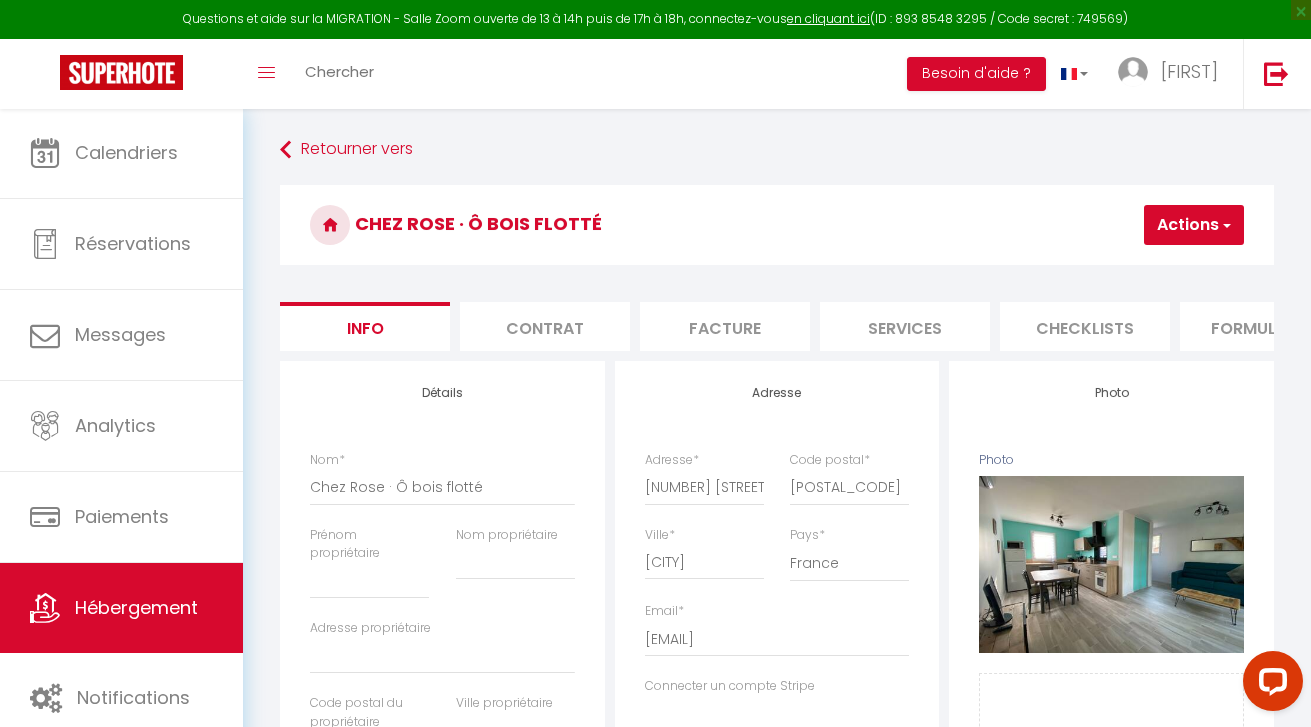 scroll, scrollTop: 0, scrollLeft: 0, axis: both 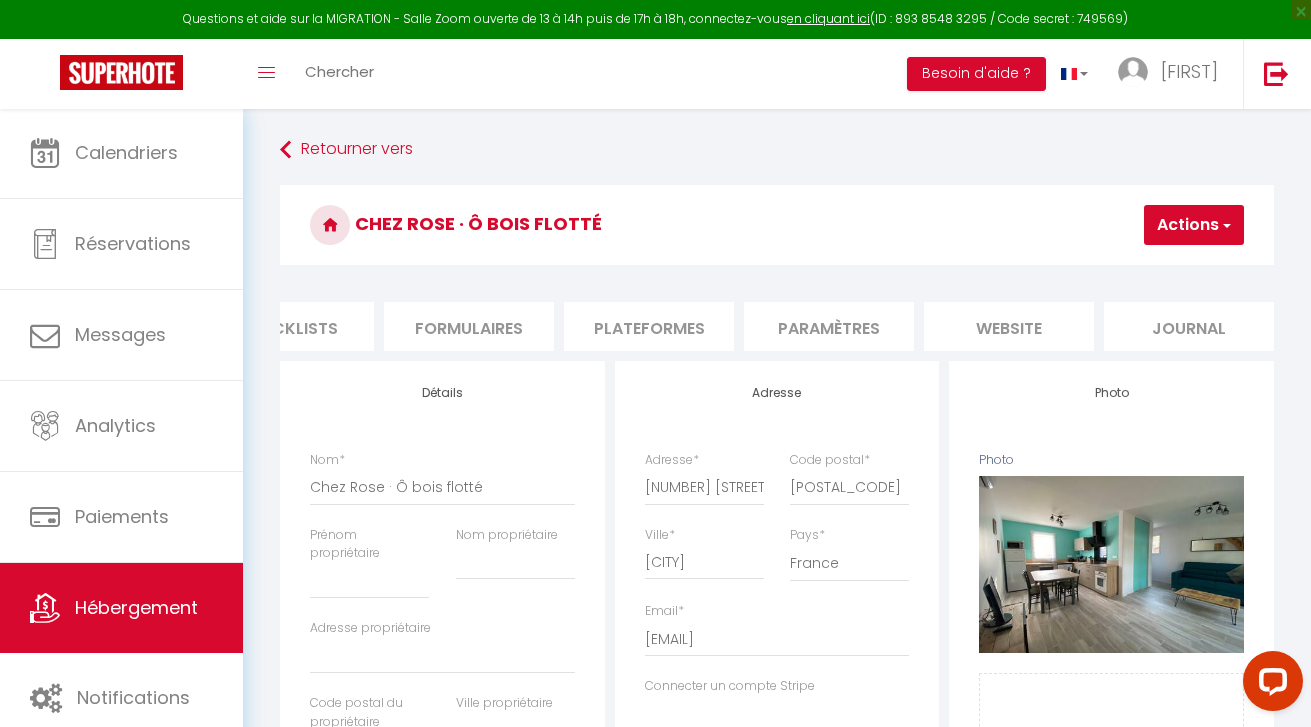 click on "website" at bounding box center (1009, 326) 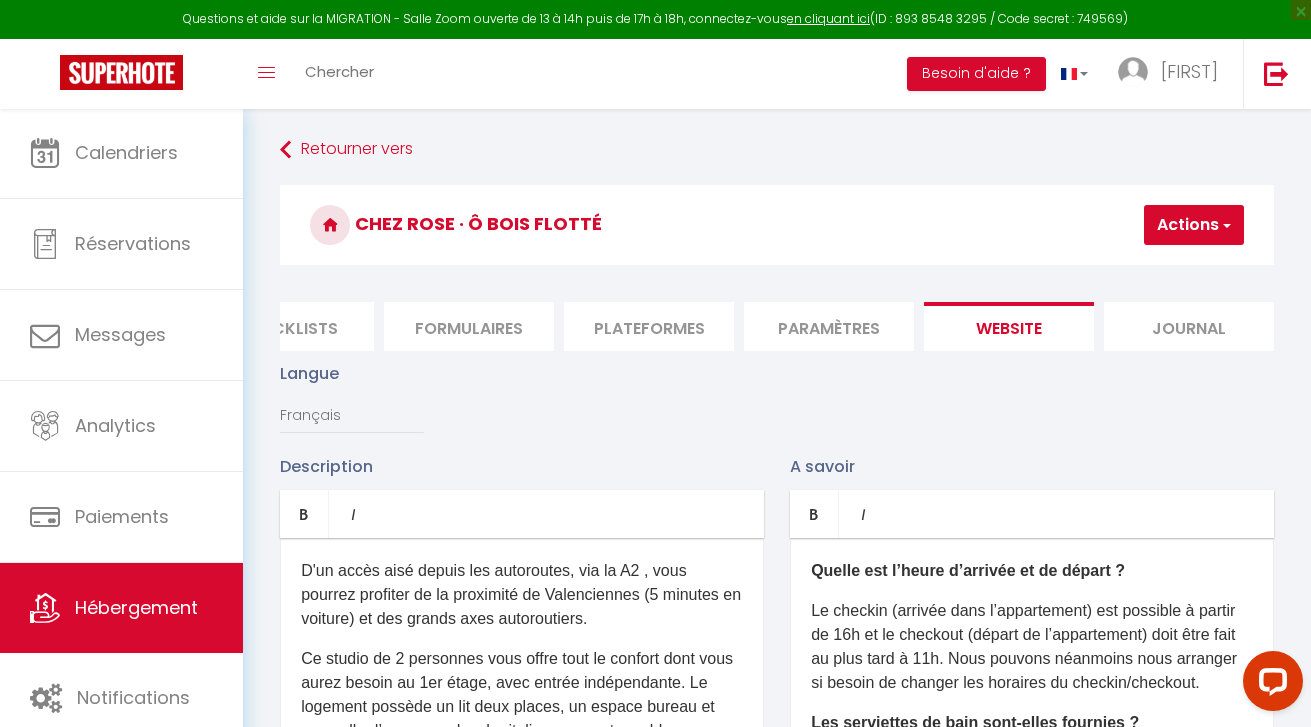 click on "Paramètres" at bounding box center [829, 326] 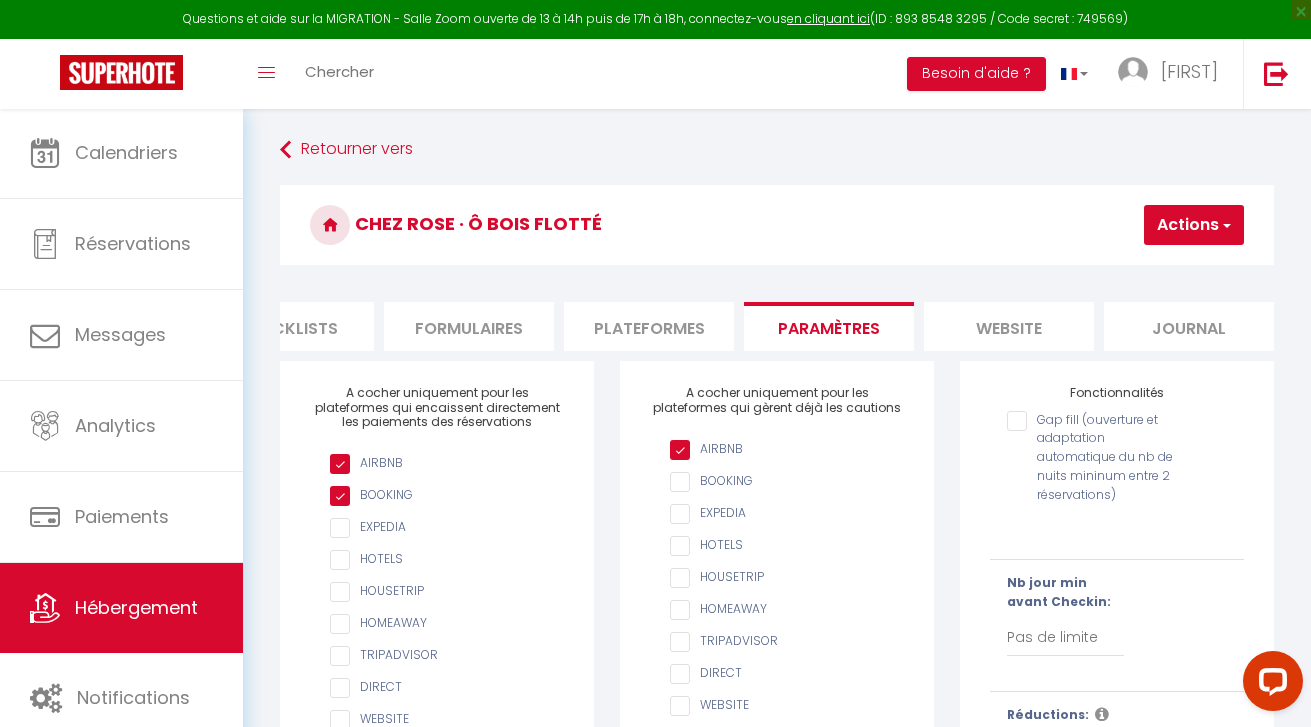 scroll, scrollTop: 0, scrollLeft: 0, axis: both 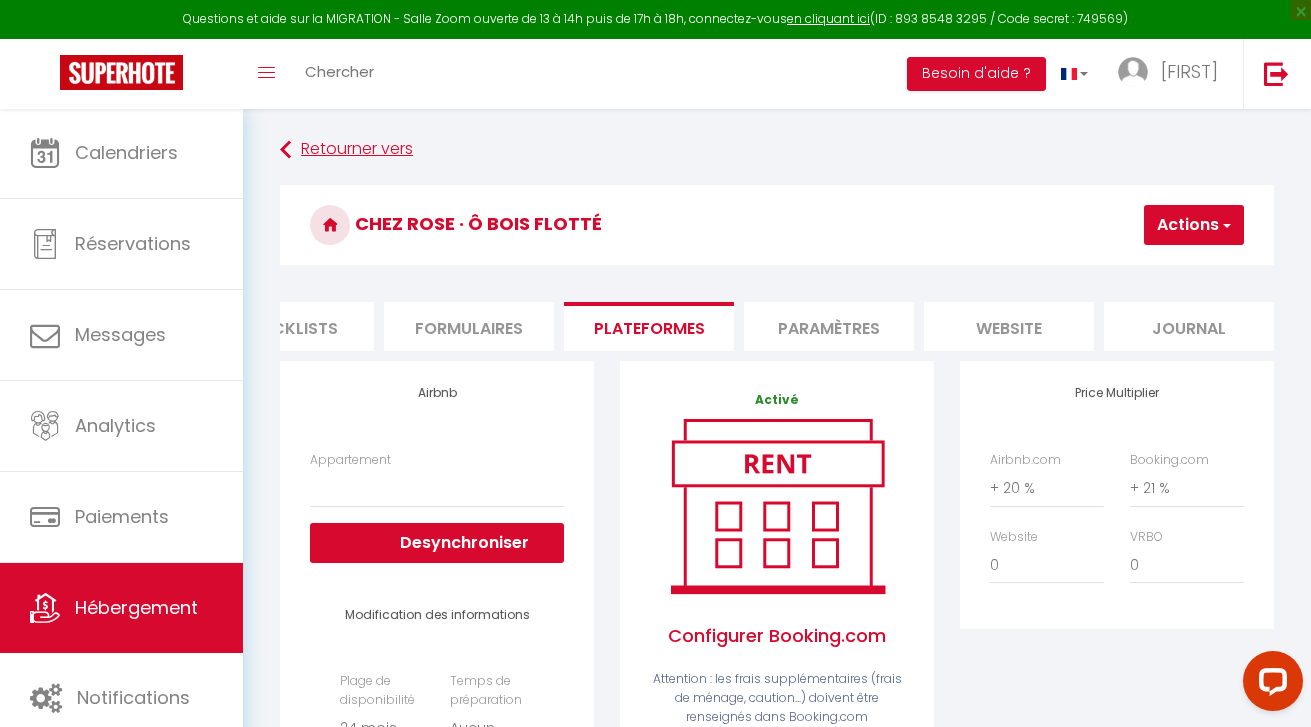 click on "Retourner vers" at bounding box center (777, 150) 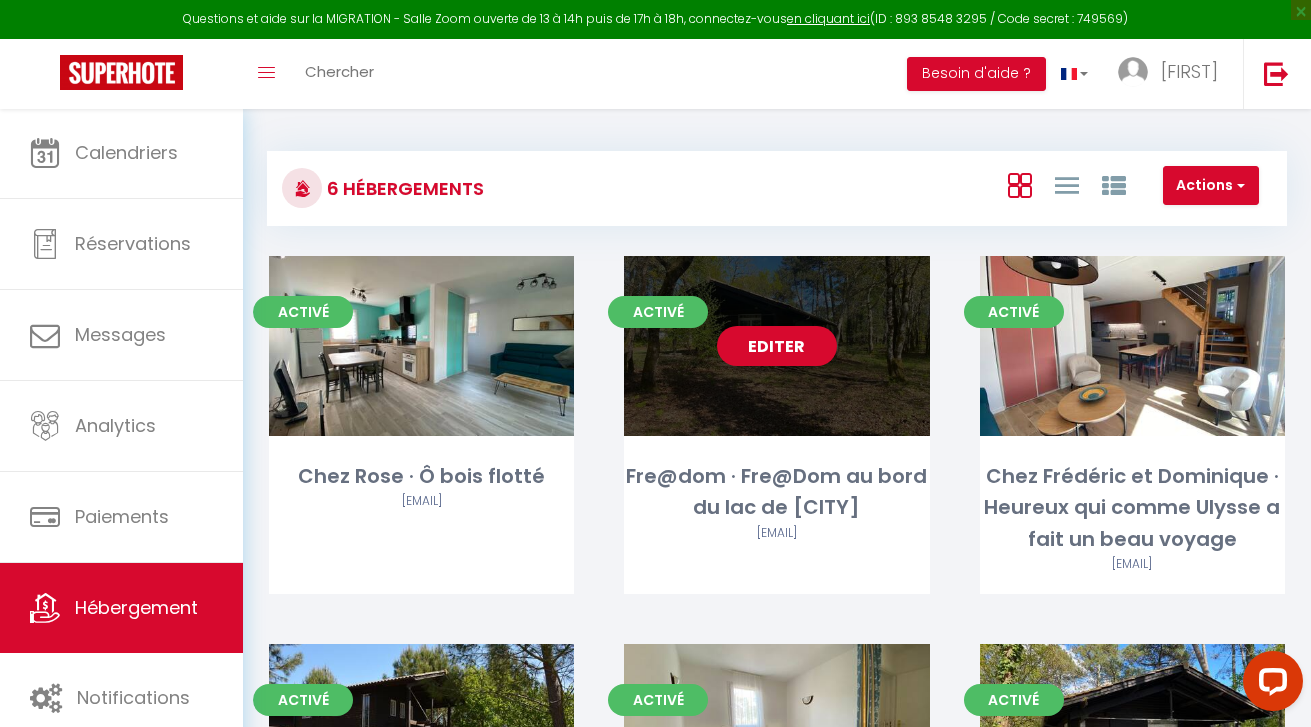 click on "Editer" at bounding box center (776, 346) 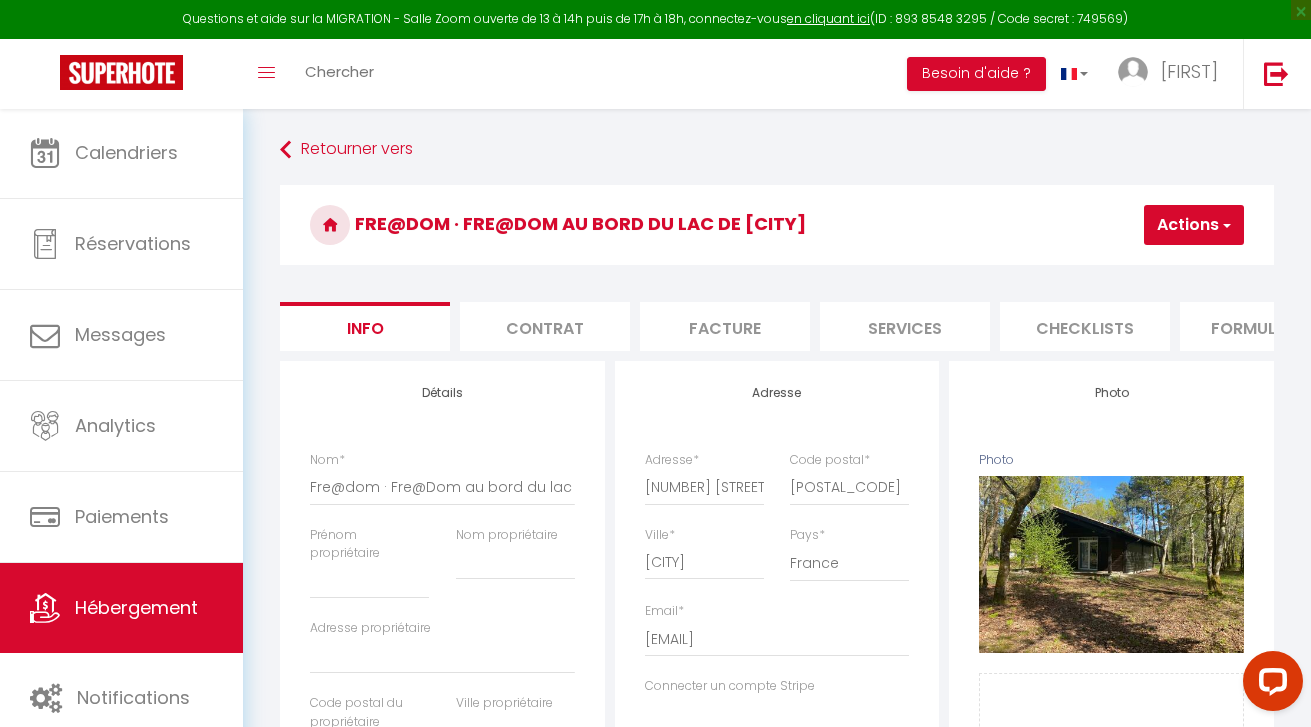 click on "Services" at bounding box center (905, 326) 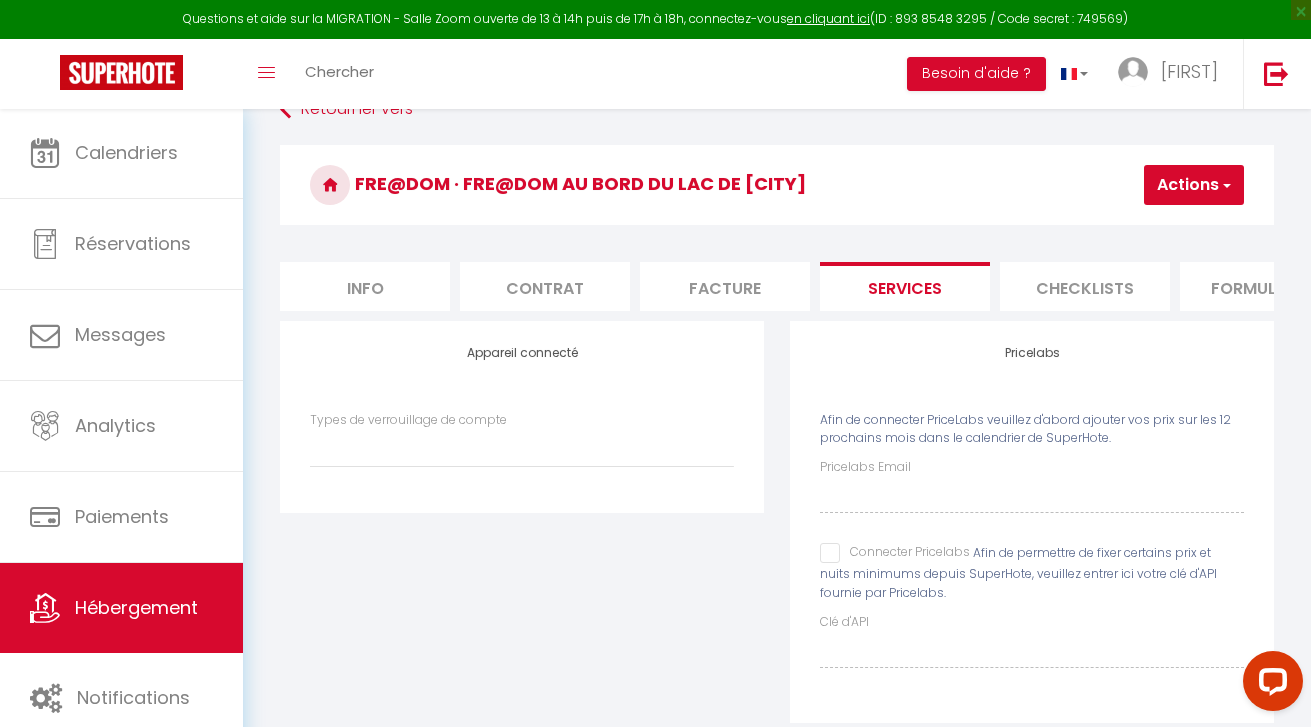 scroll, scrollTop: 41, scrollLeft: 0, axis: vertical 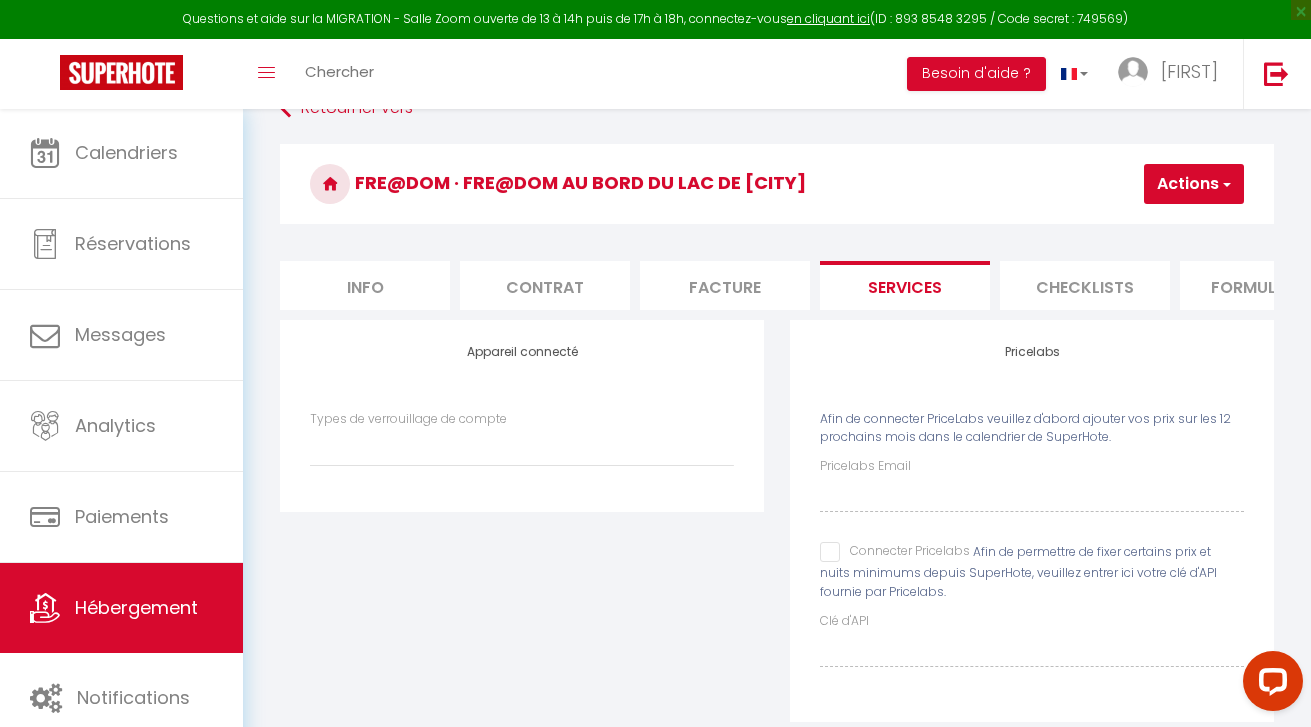 click on "Checklists" at bounding box center [1085, 285] 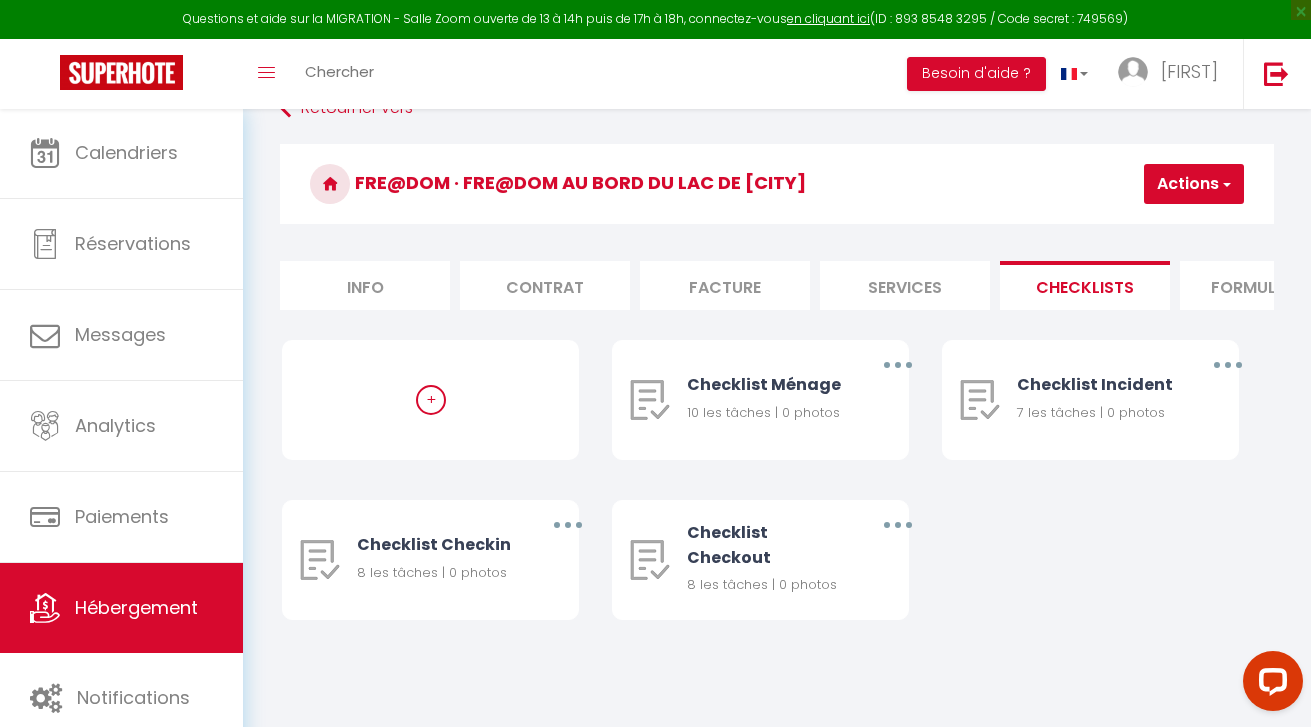 click on "Formulaires" at bounding box center [1265, 285] 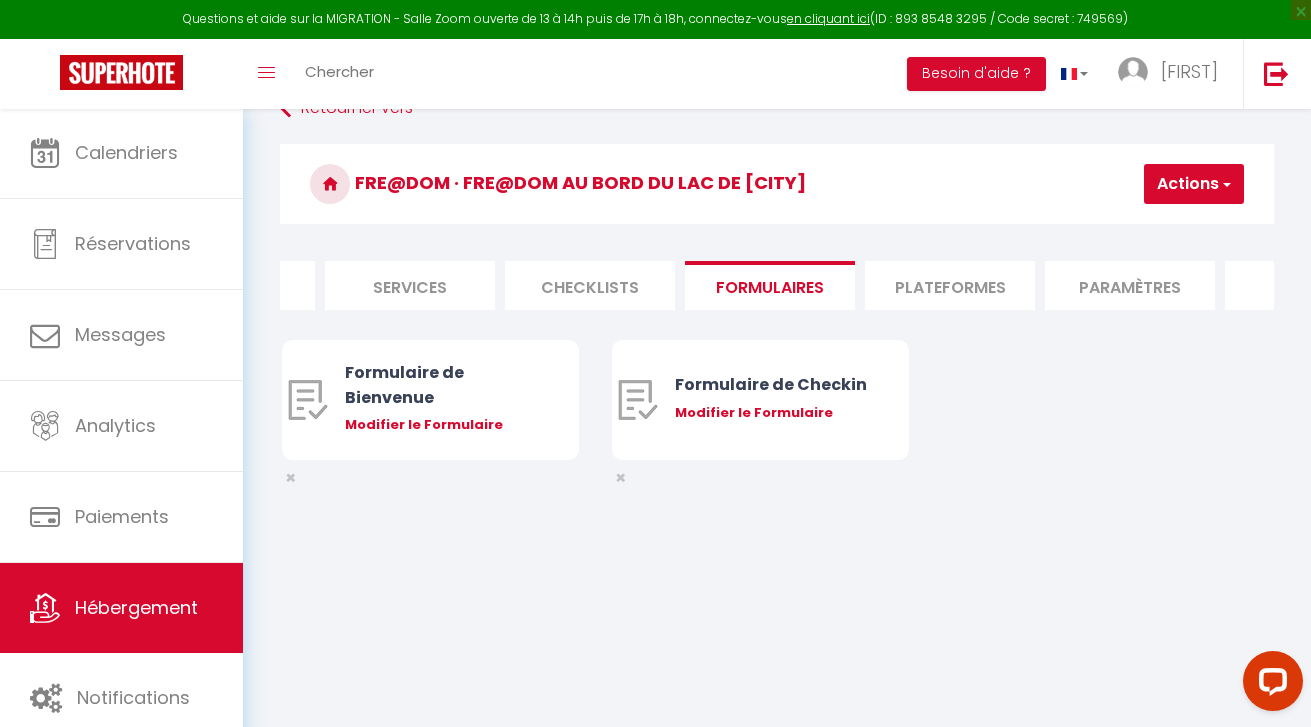 scroll, scrollTop: 0, scrollLeft: 533, axis: horizontal 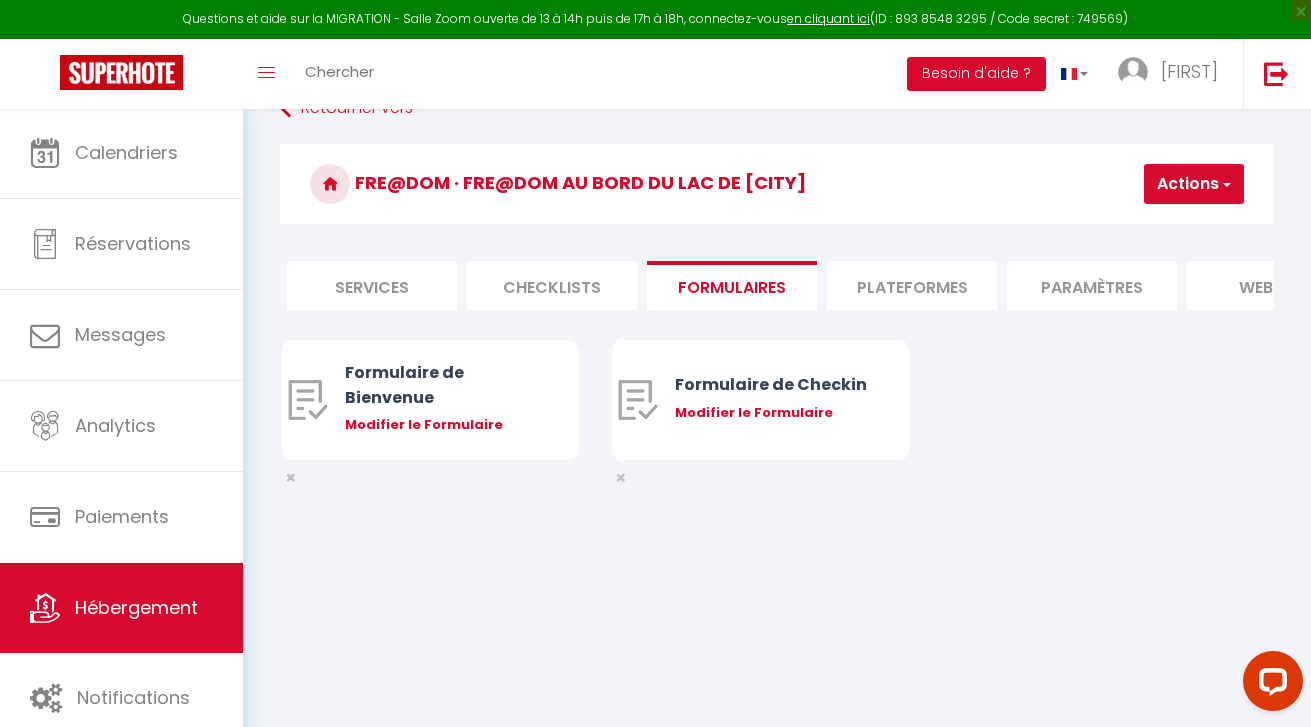 click on "Plateformes" at bounding box center (912, 285) 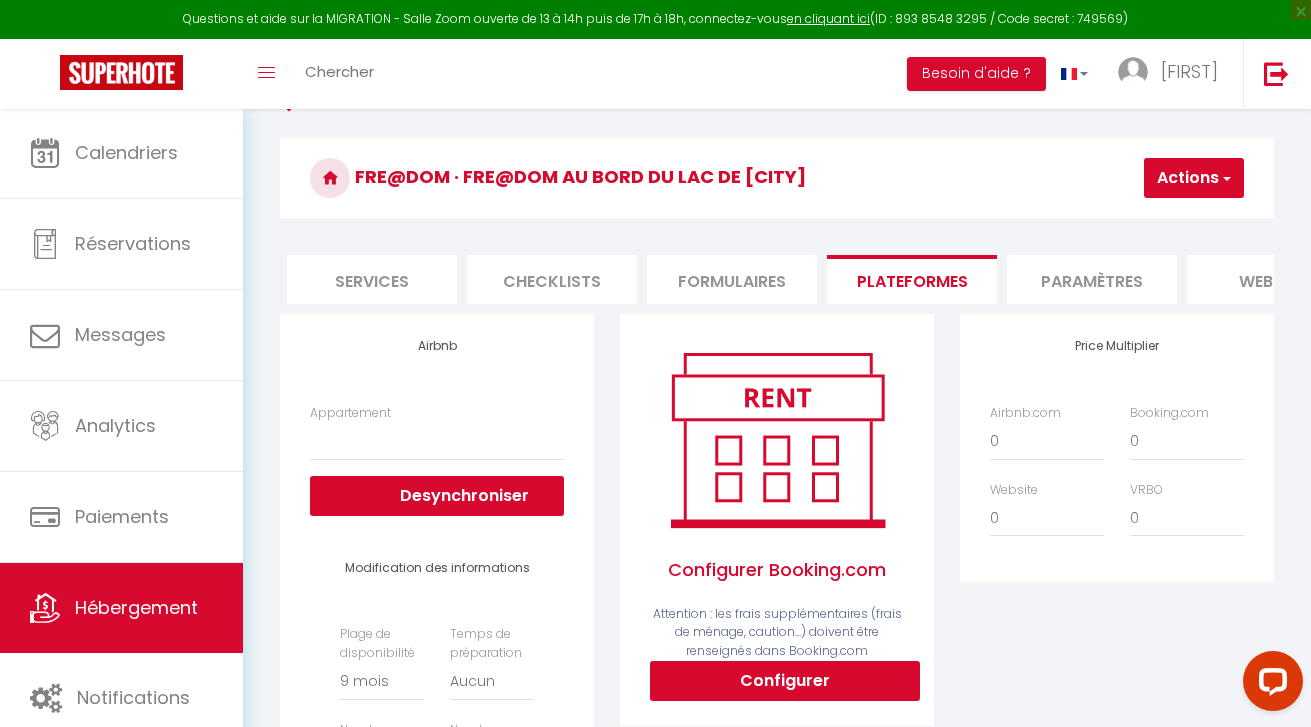scroll, scrollTop: 44, scrollLeft: 0, axis: vertical 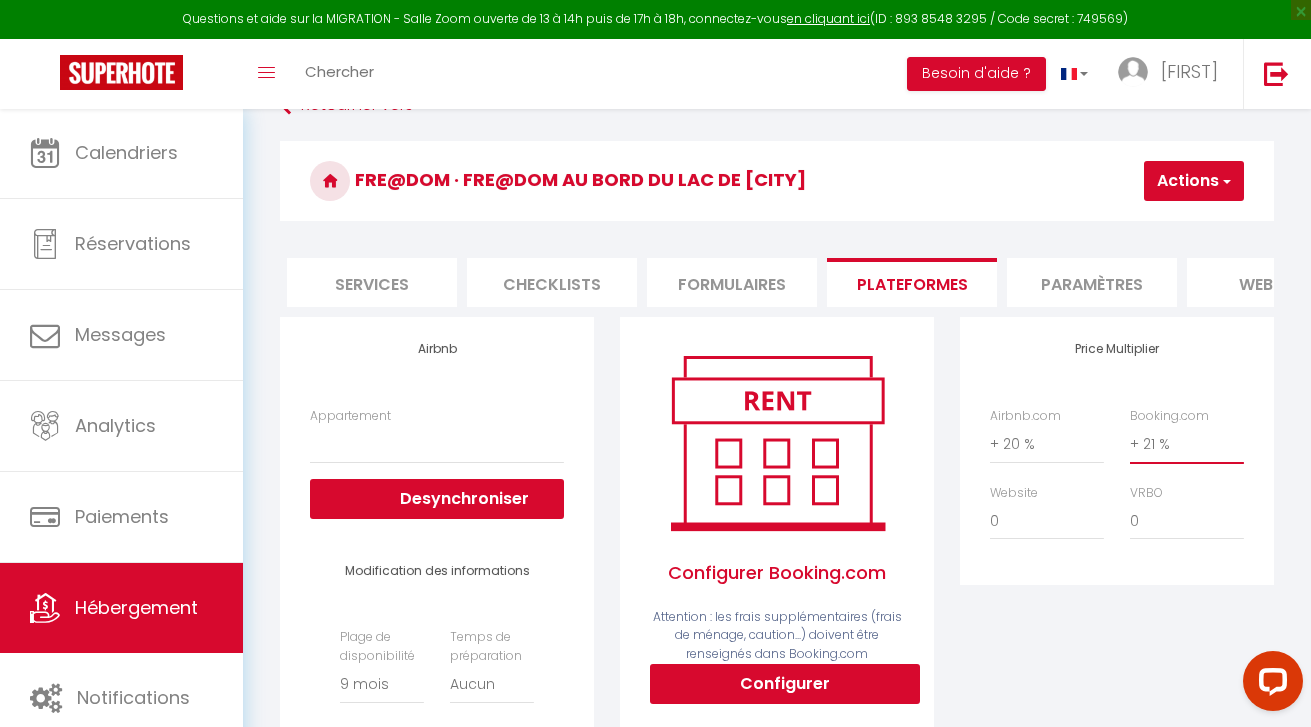click on "Actions" at bounding box center (1194, 181) 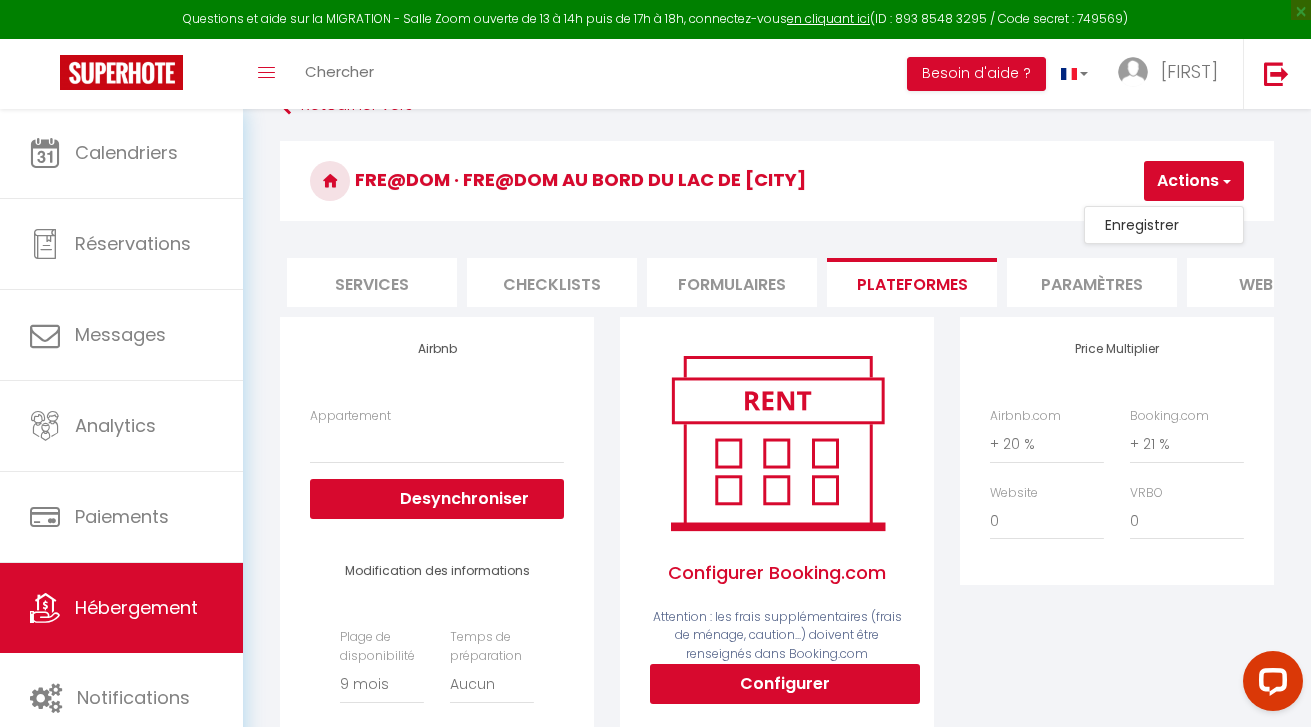 click on "Enregistrer" at bounding box center [1164, 225] 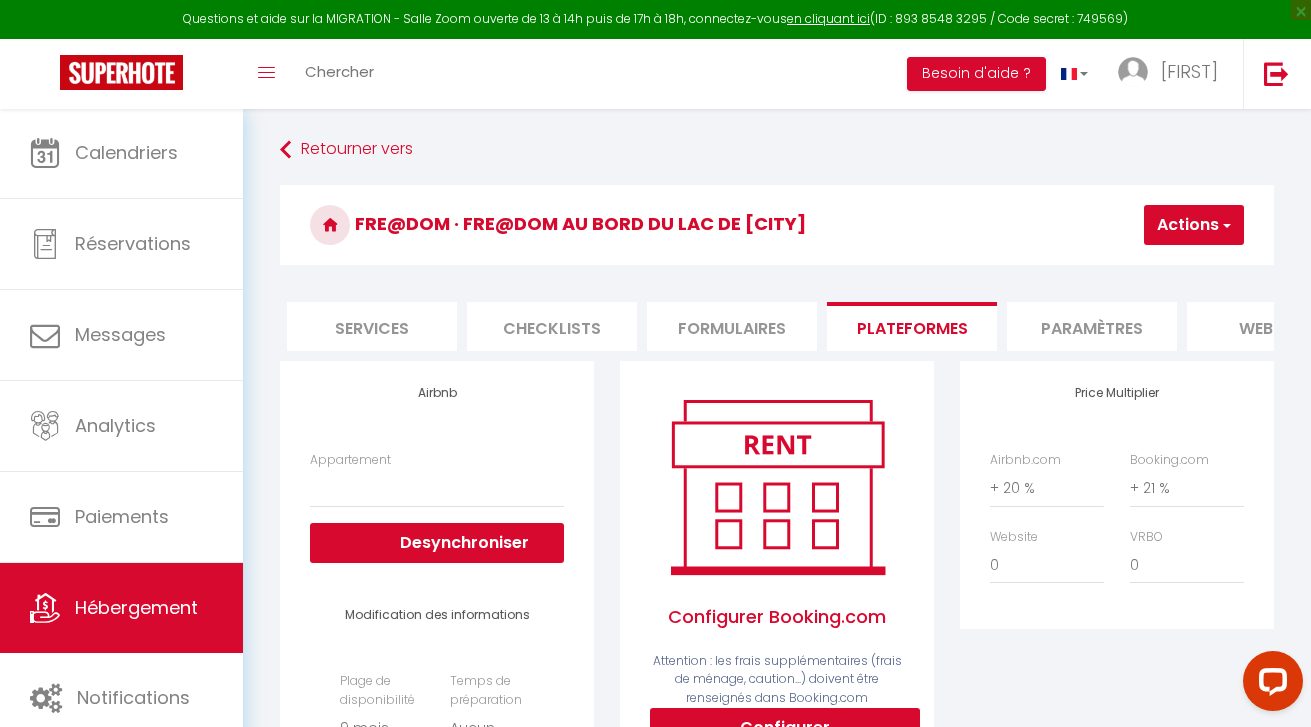 scroll, scrollTop: 0, scrollLeft: 0, axis: both 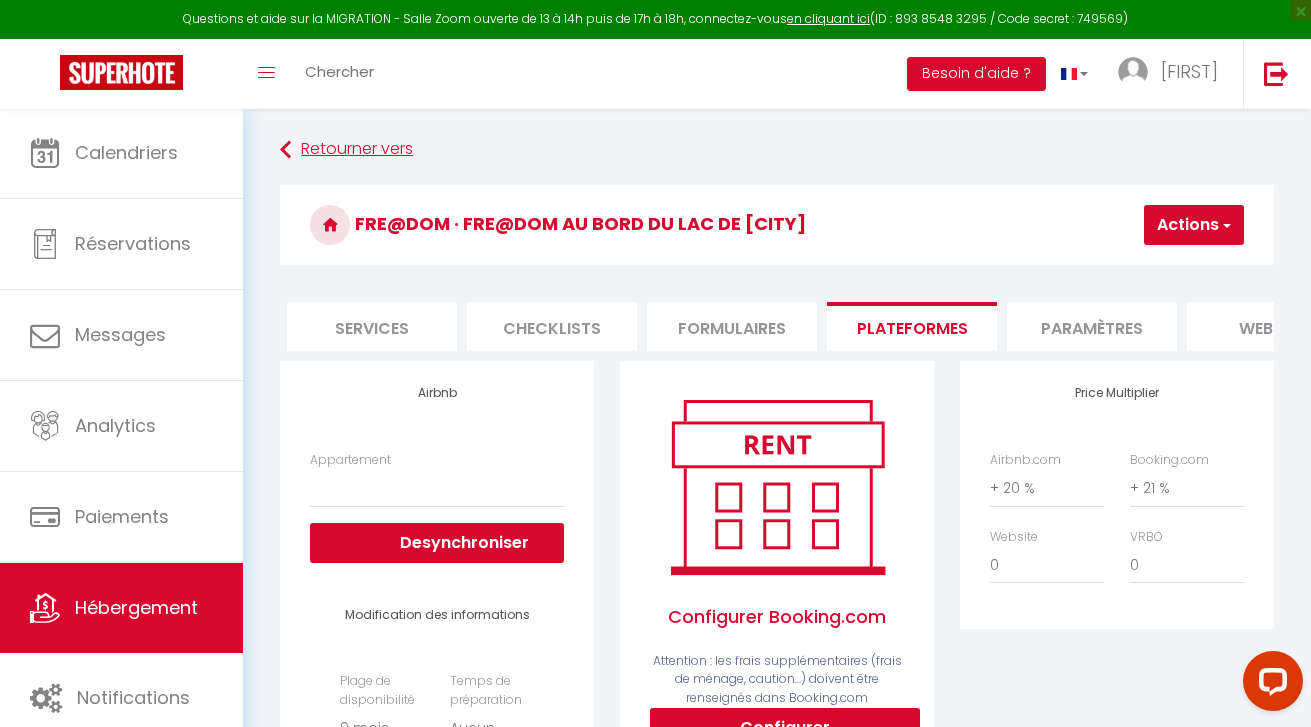 click on "Retourner vers" at bounding box center (777, 150) 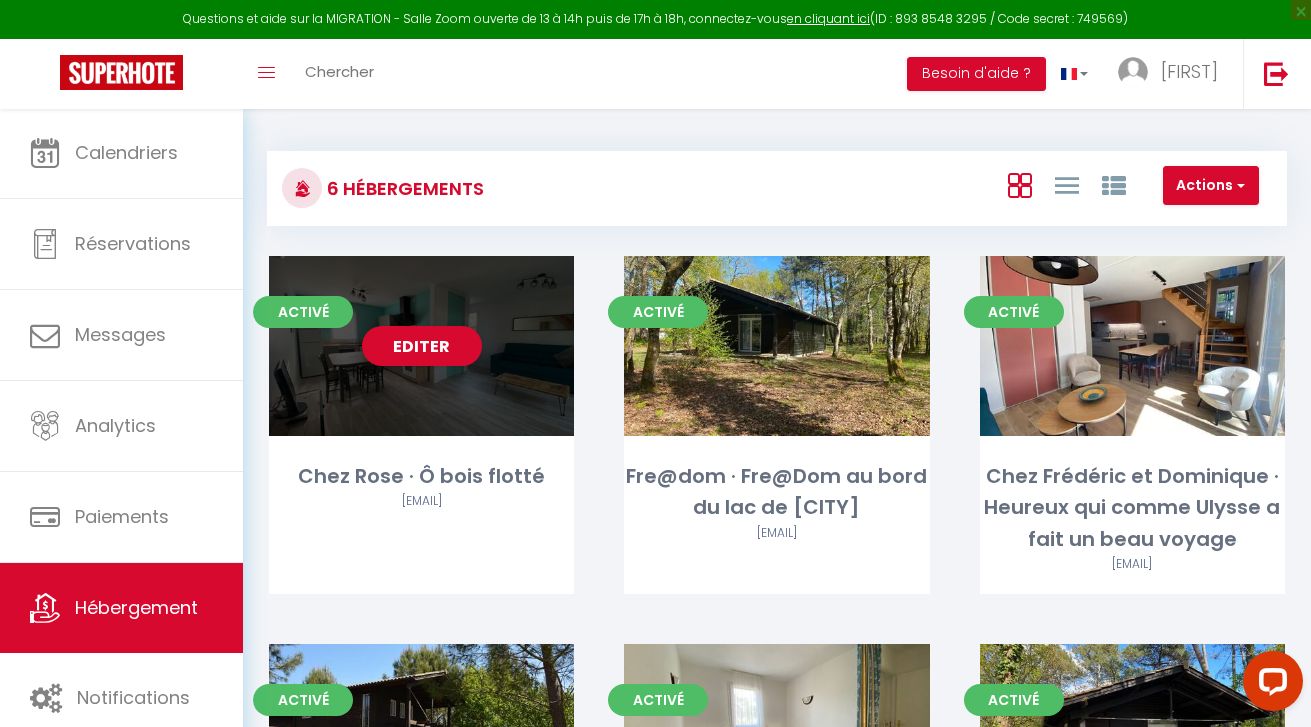 click on "Editer" at bounding box center (421, 346) 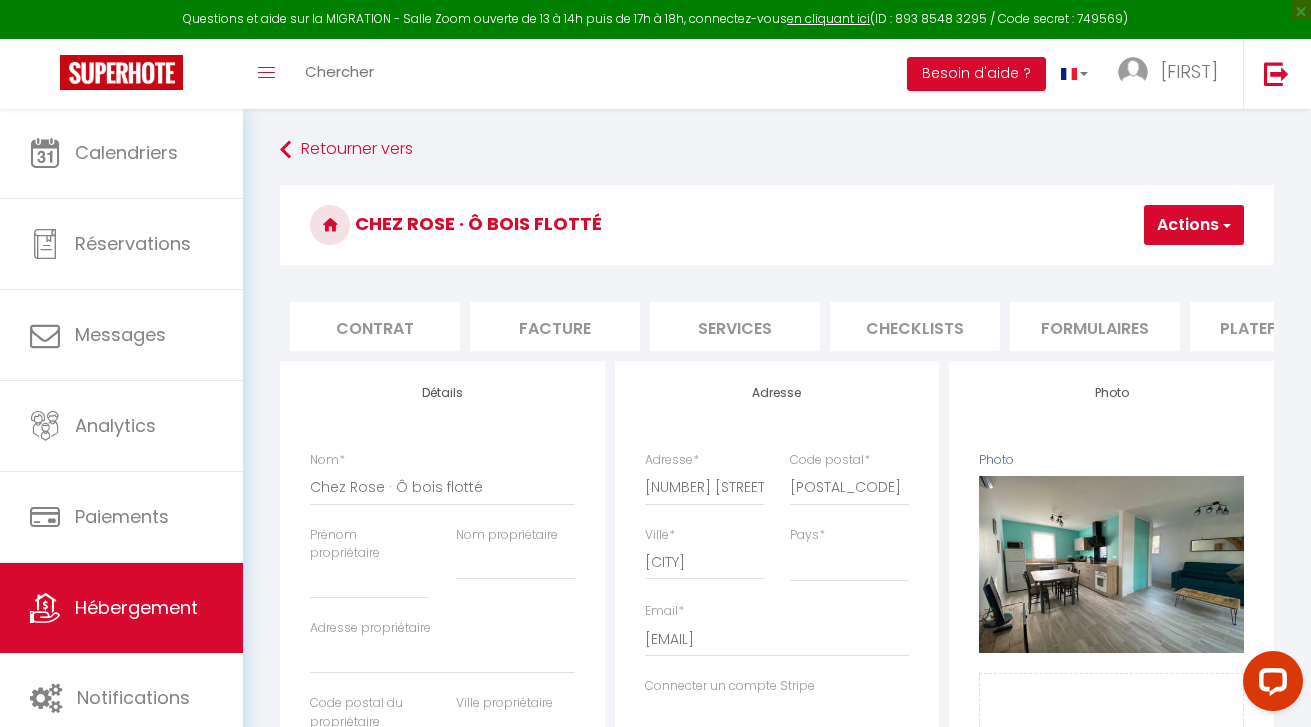 scroll, scrollTop: 0, scrollLeft: 322, axis: horizontal 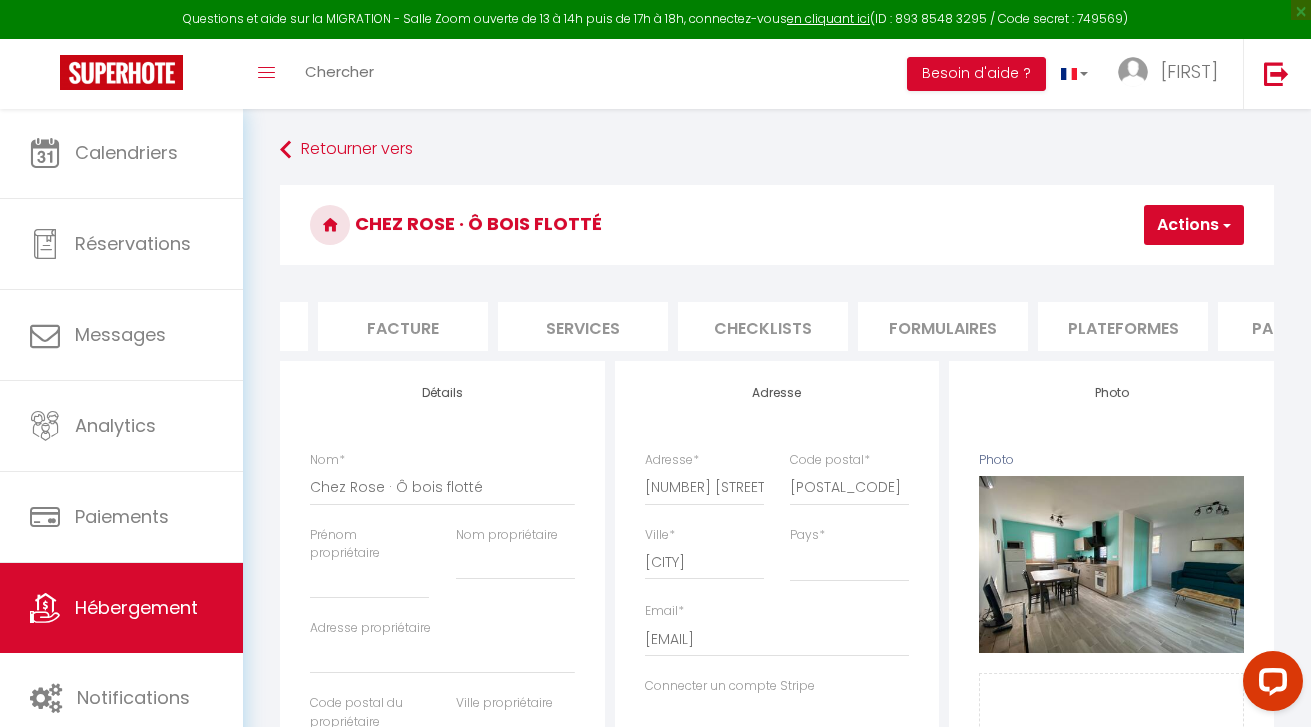 click on "Plateformes" at bounding box center (1123, 326) 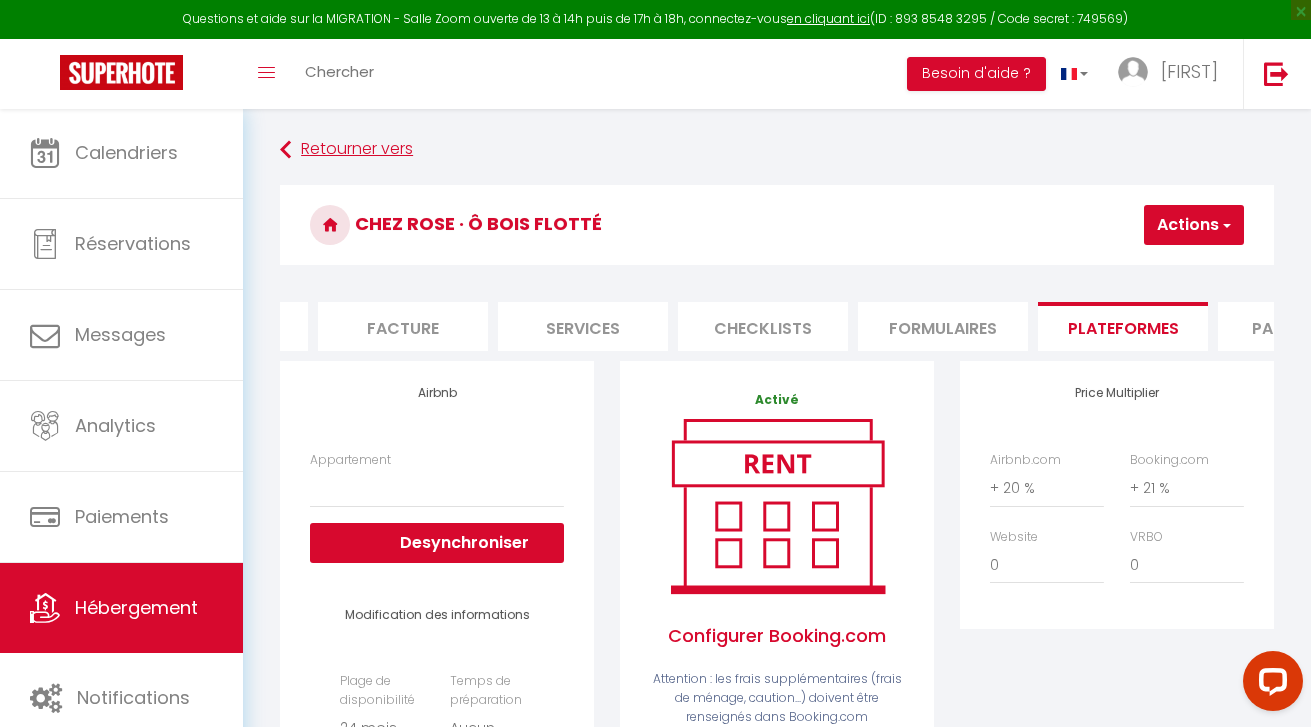 click on "Retourner vers" at bounding box center [777, 150] 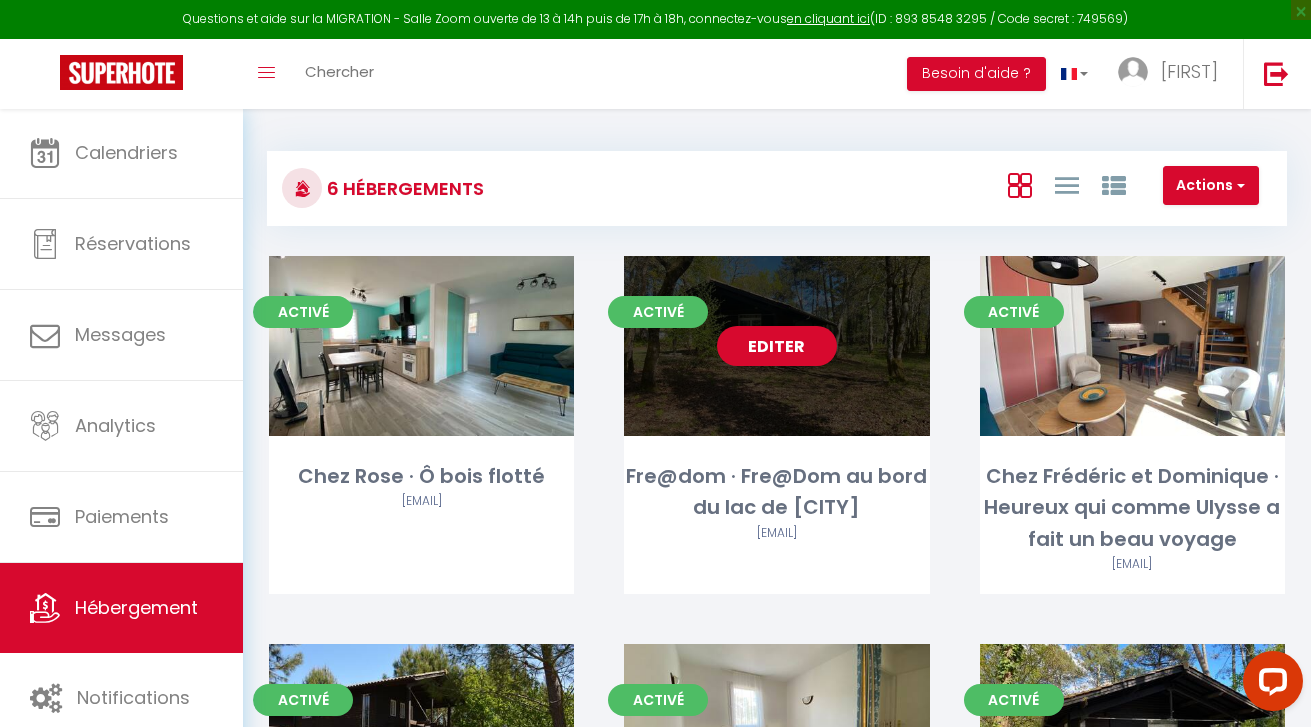 click on "Editer" at bounding box center (776, 346) 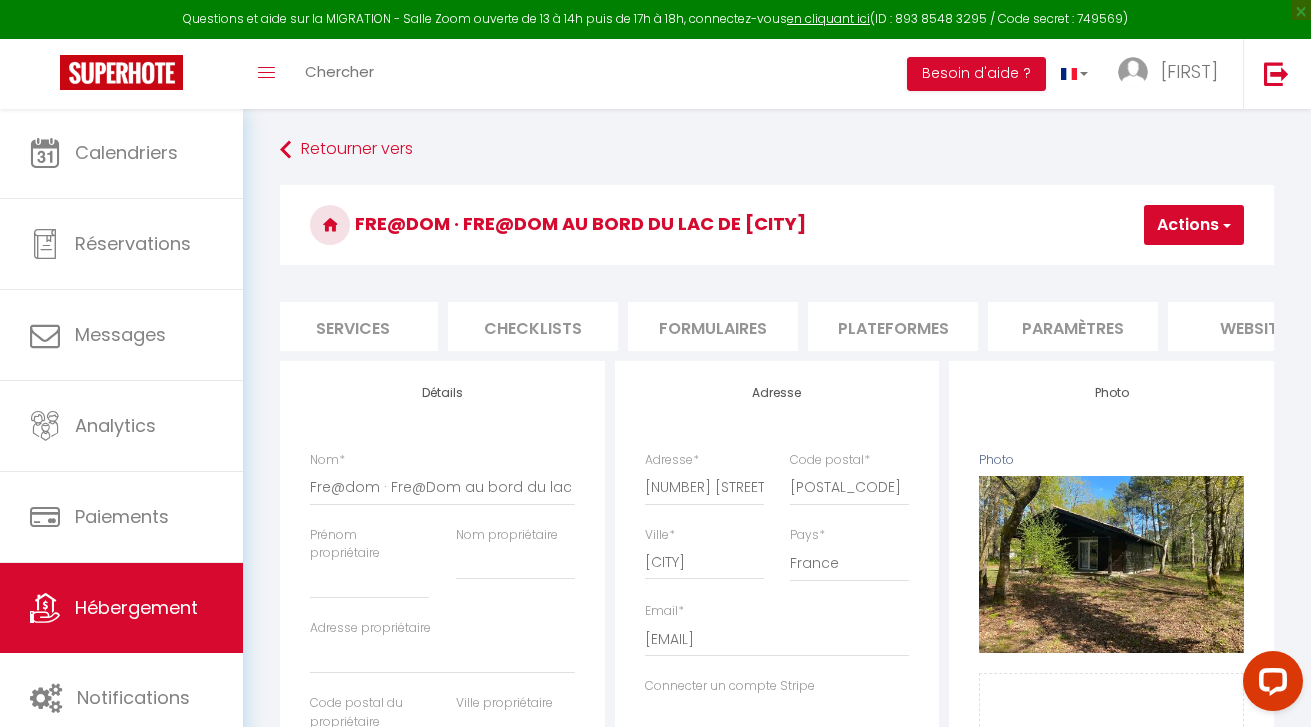 scroll, scrollTop: 0, scrollLeft: 554, axis: horizontal 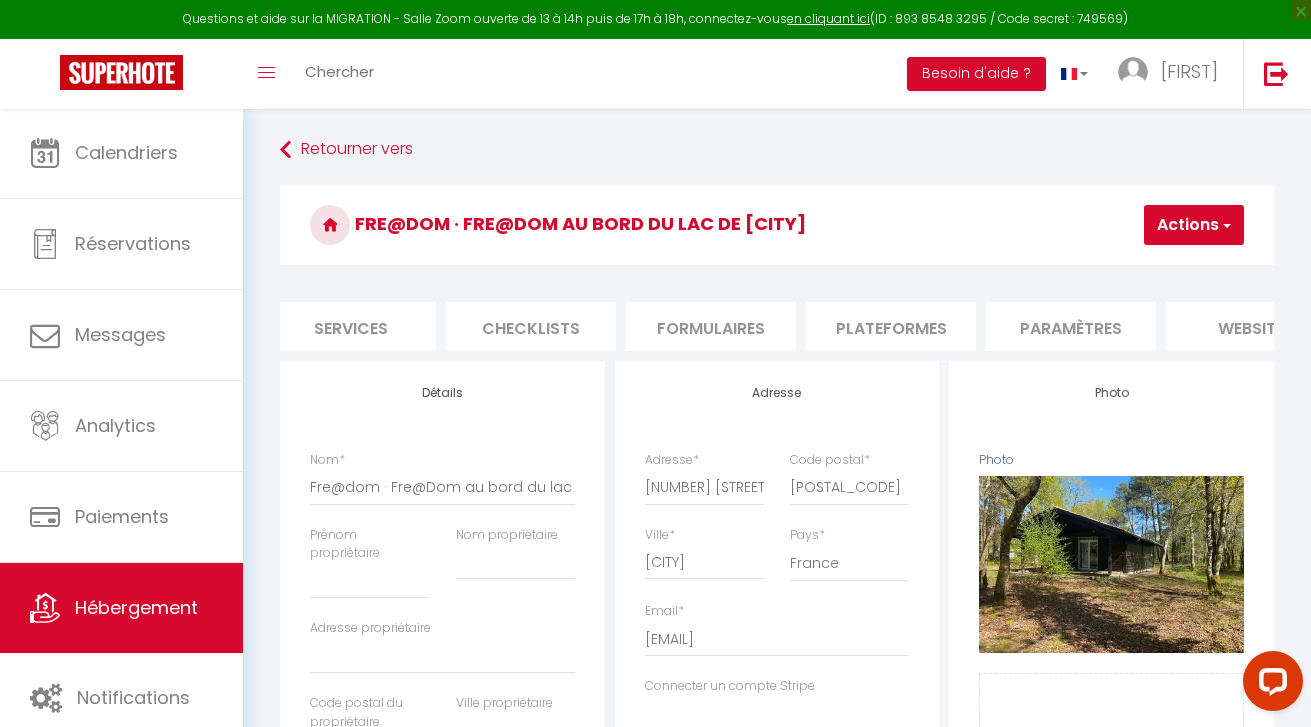 click on "Plateformes" at bounding box center [891, 326] 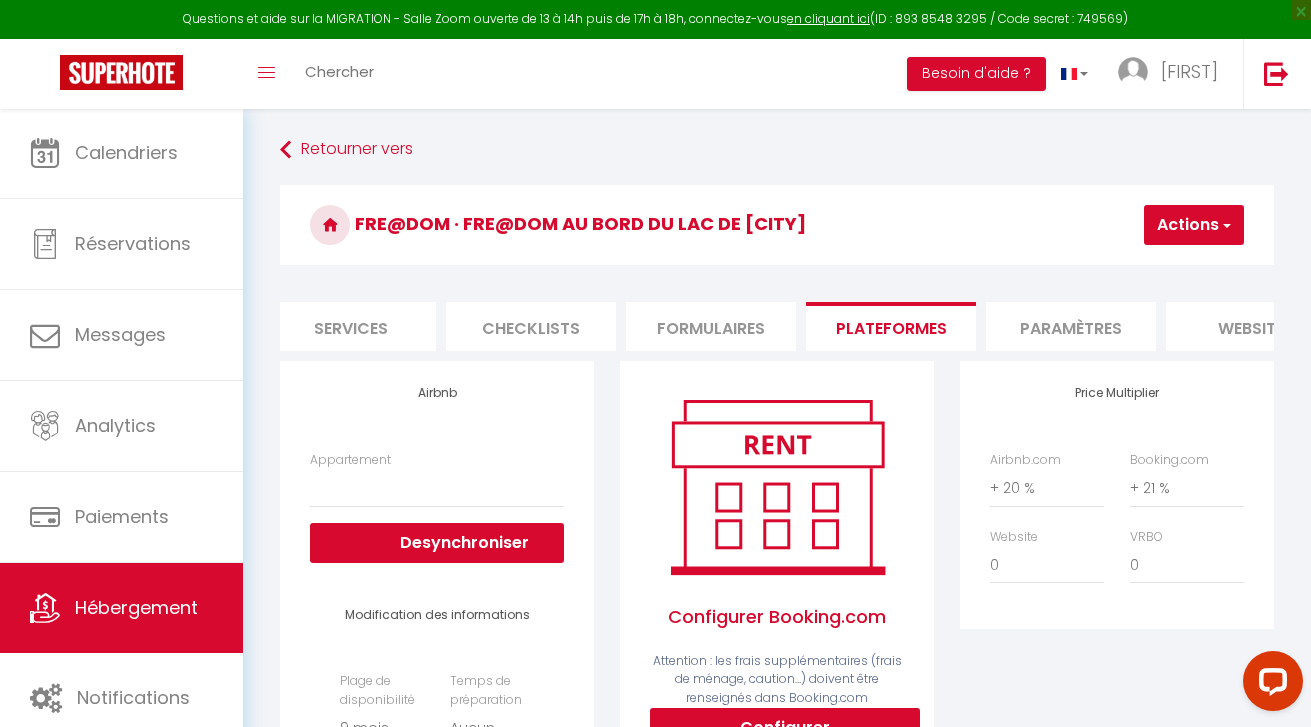 scroll, scrollTop: 4, scrollLeft: 0, axis: vertical 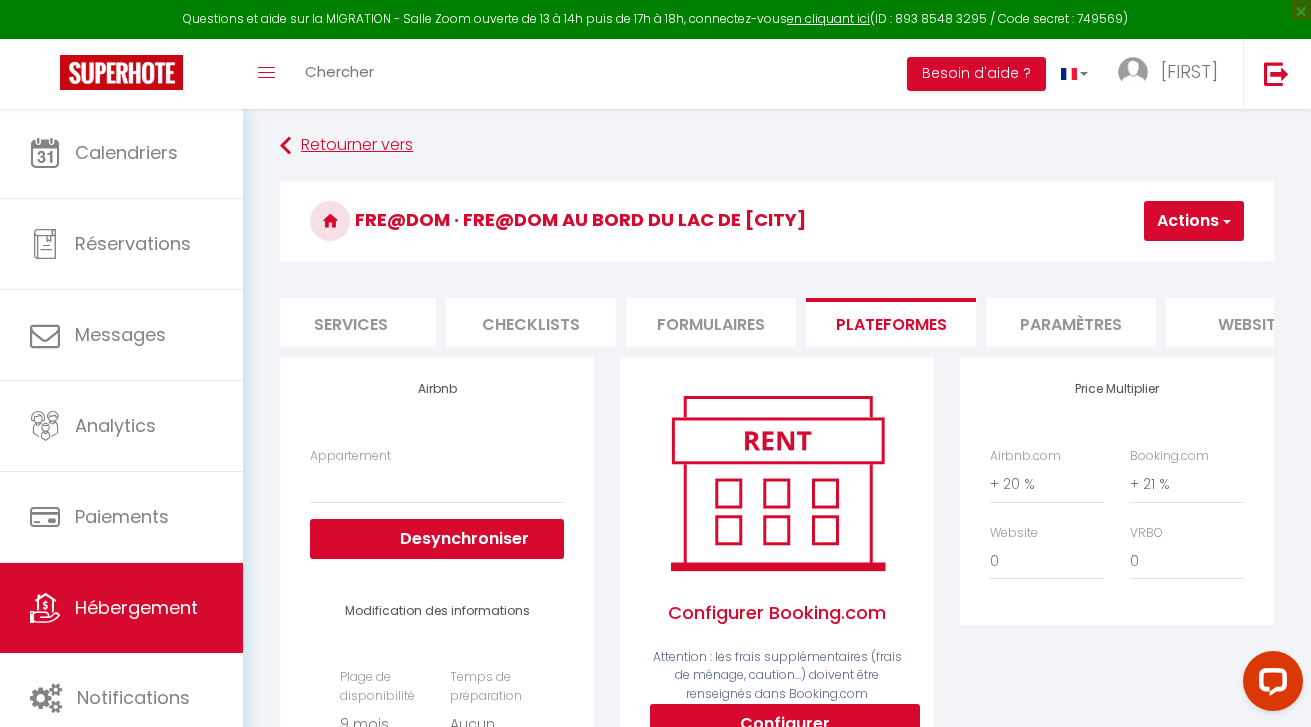 click on "Retourner vers" at bounding box center (777, 146) 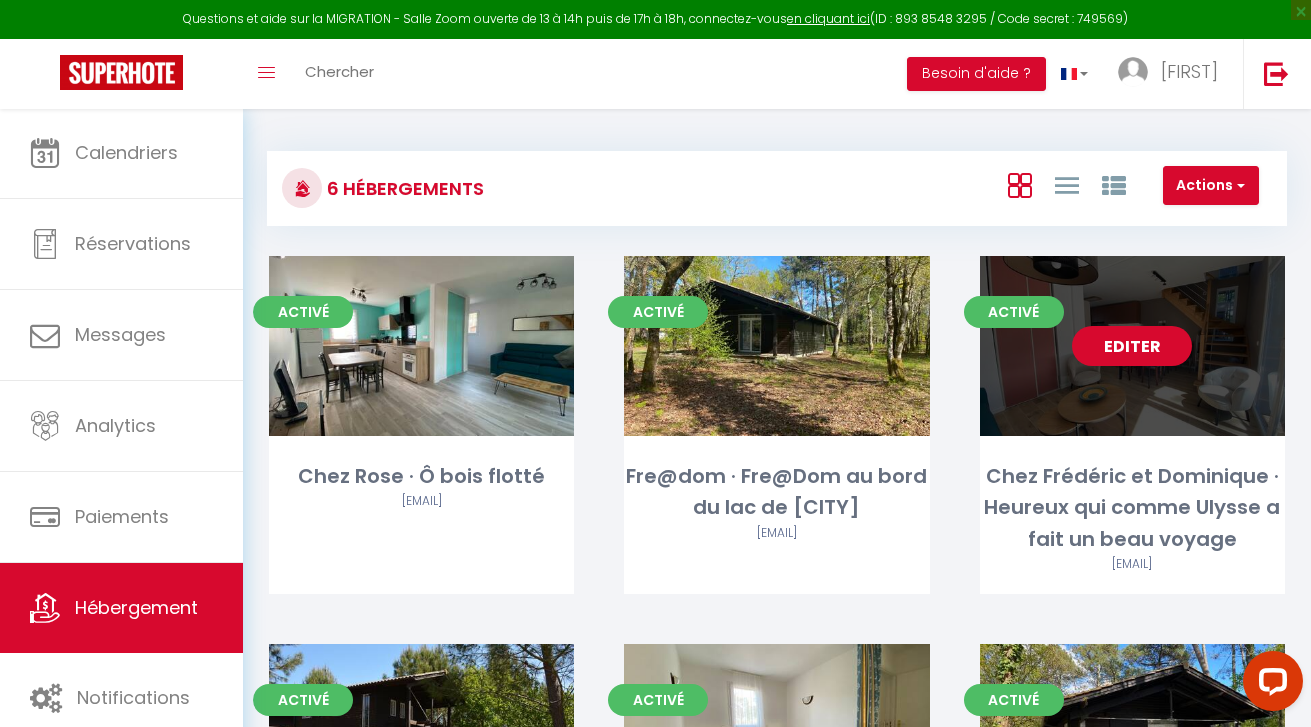 click on "Editer" at bounding box center [1132, 346] 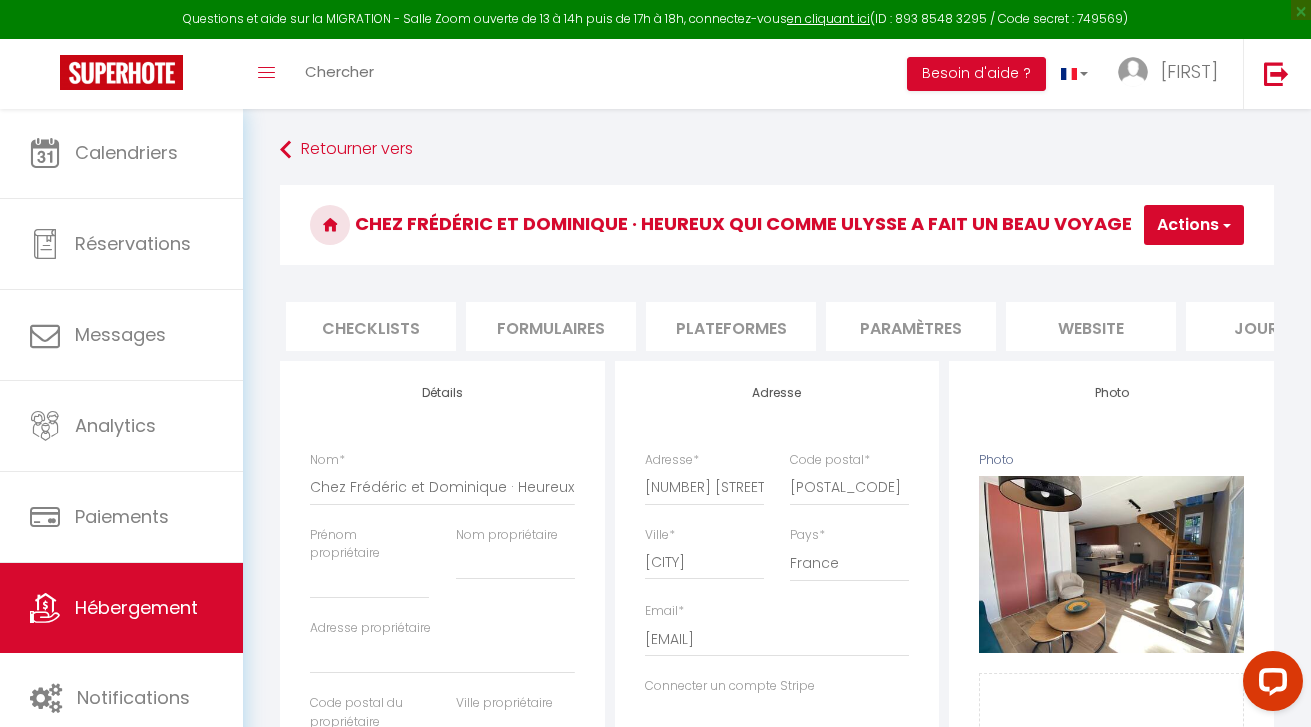 scroll, scrollTop: 0, scrollLeft: 721, axis: horizontal 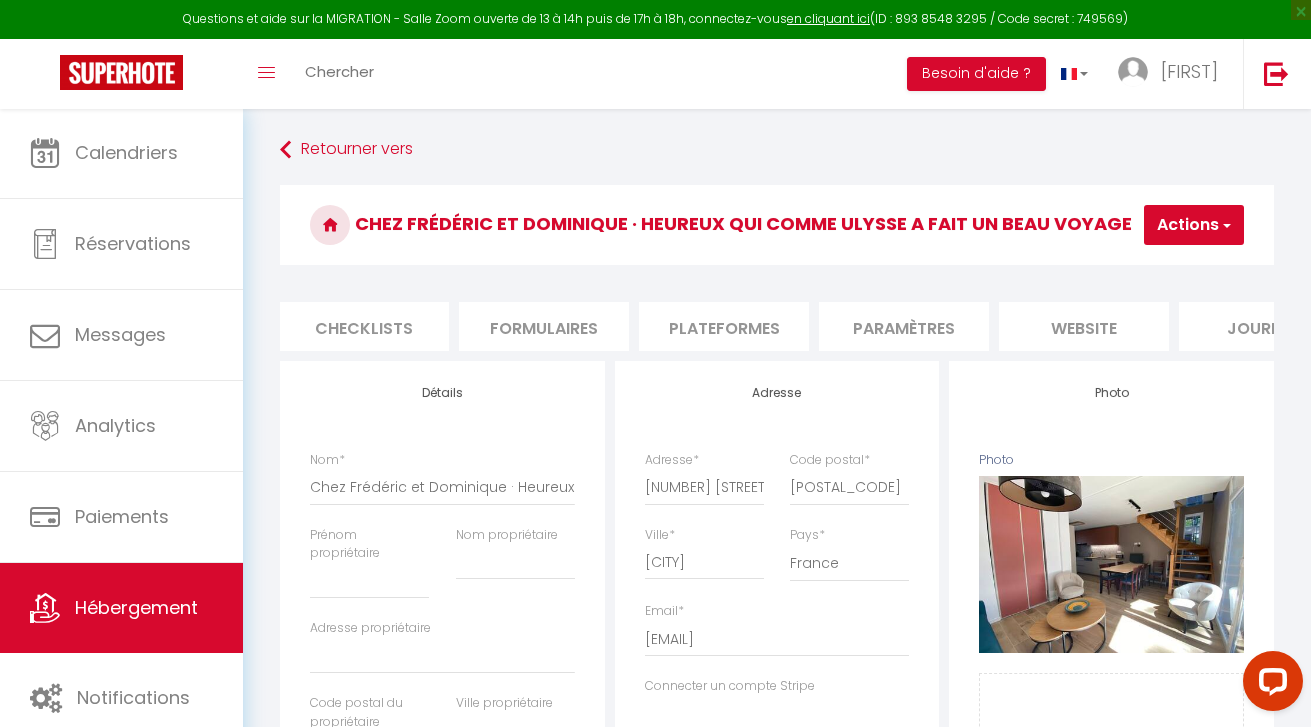 click on "Plateformes" at bounding box center (724, 326) 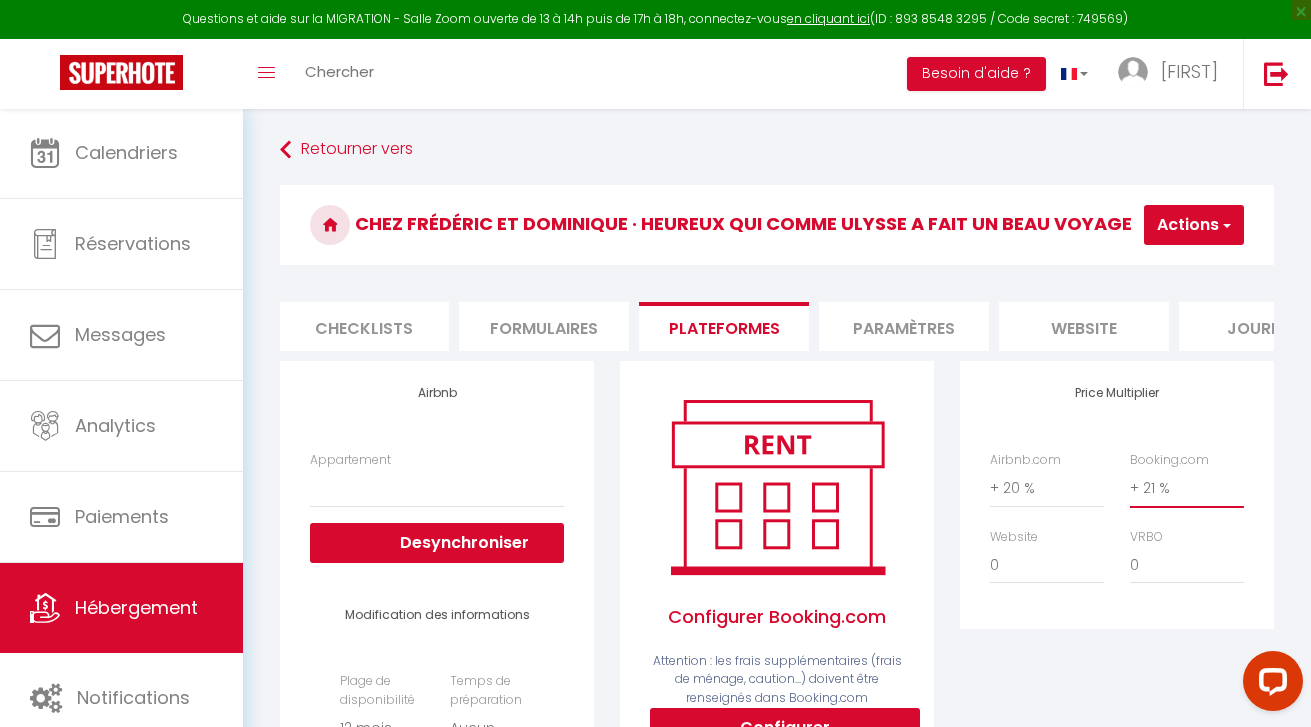 click on "Actions" at bounding box center (1194, 225) 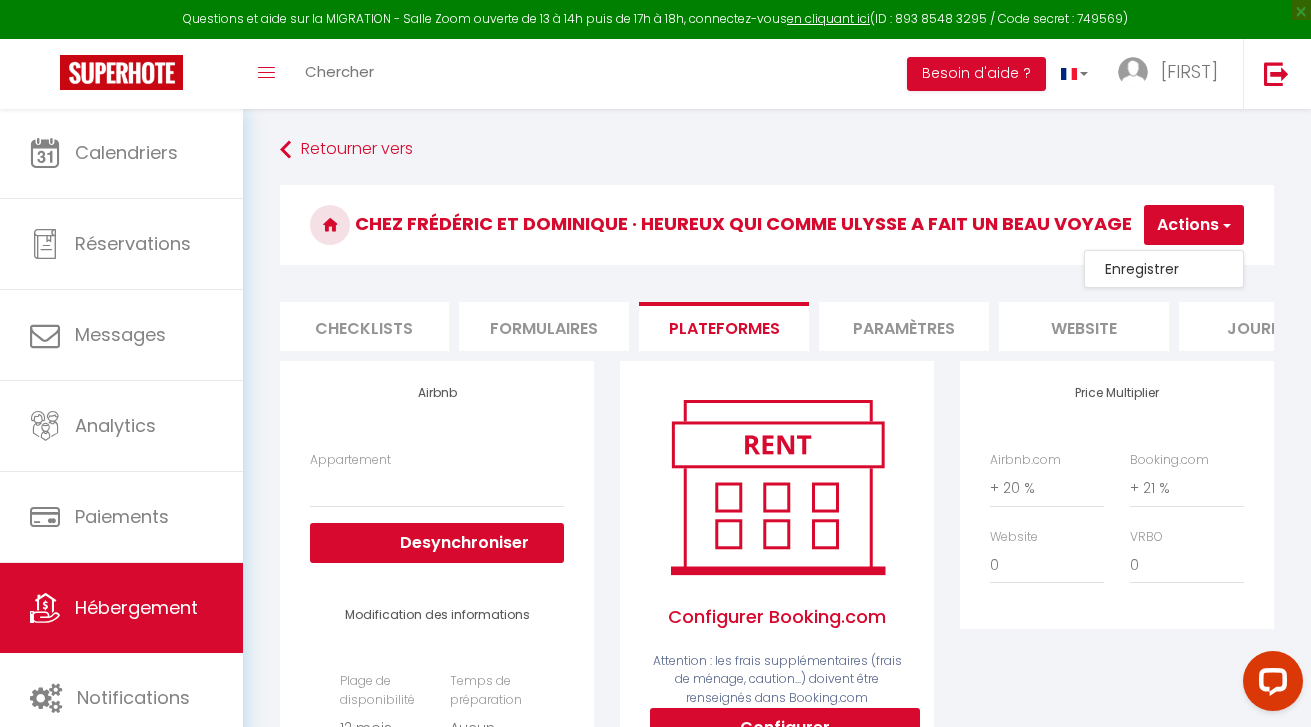 click on "Enregistrer" at bounding box center [1164, 269] 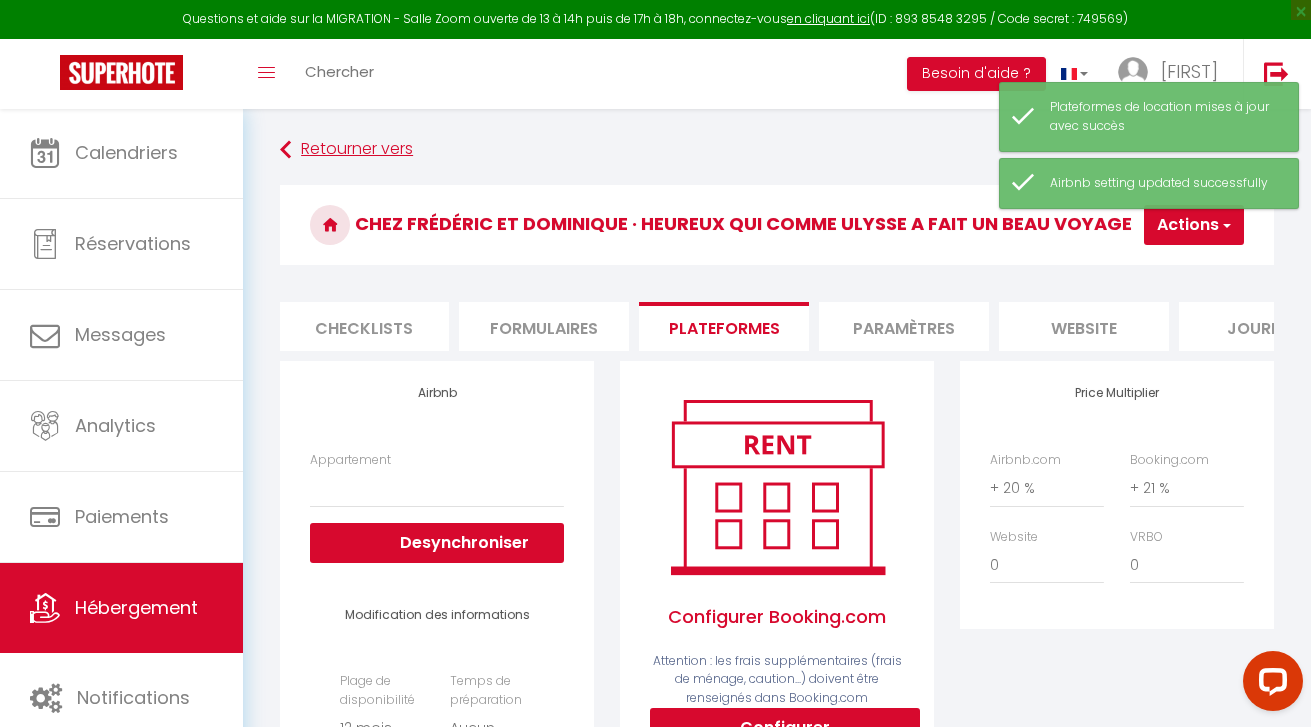 click on "Retourner vers" at bounding box center (777, 150) 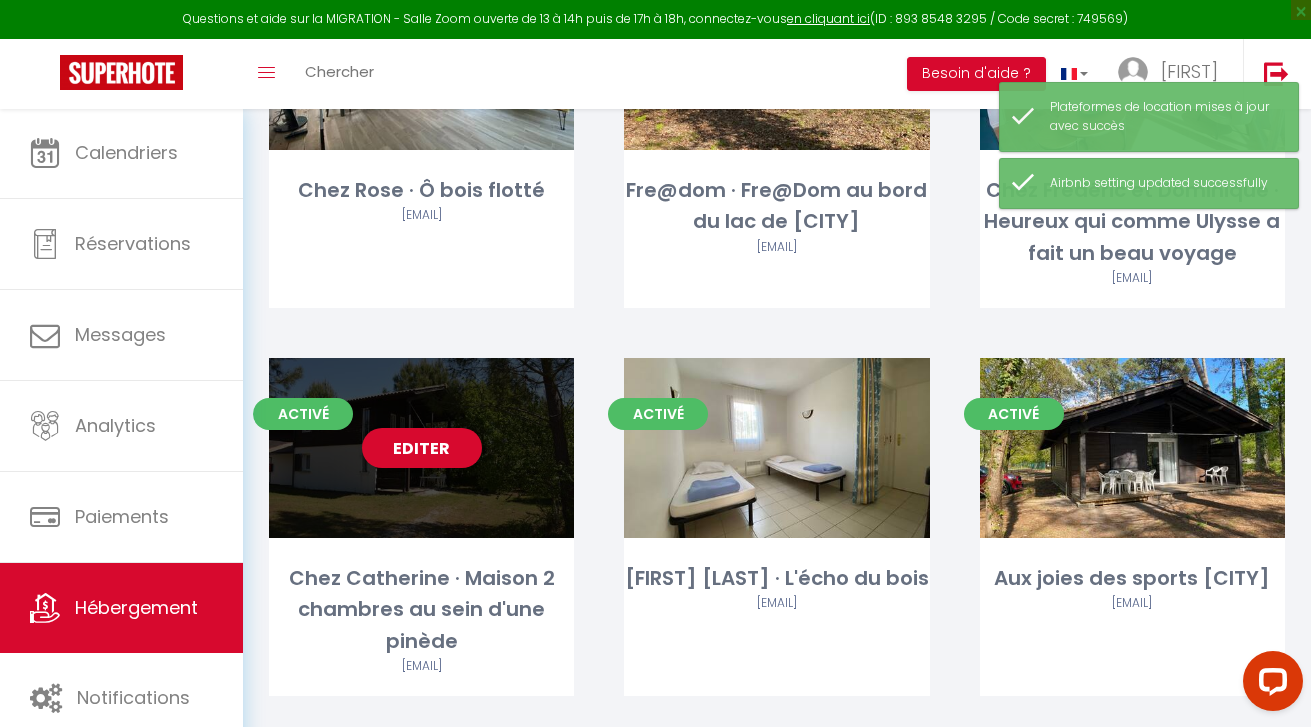 scroll, scrollTop: 287, scrollLeft: 0, axis: vertical 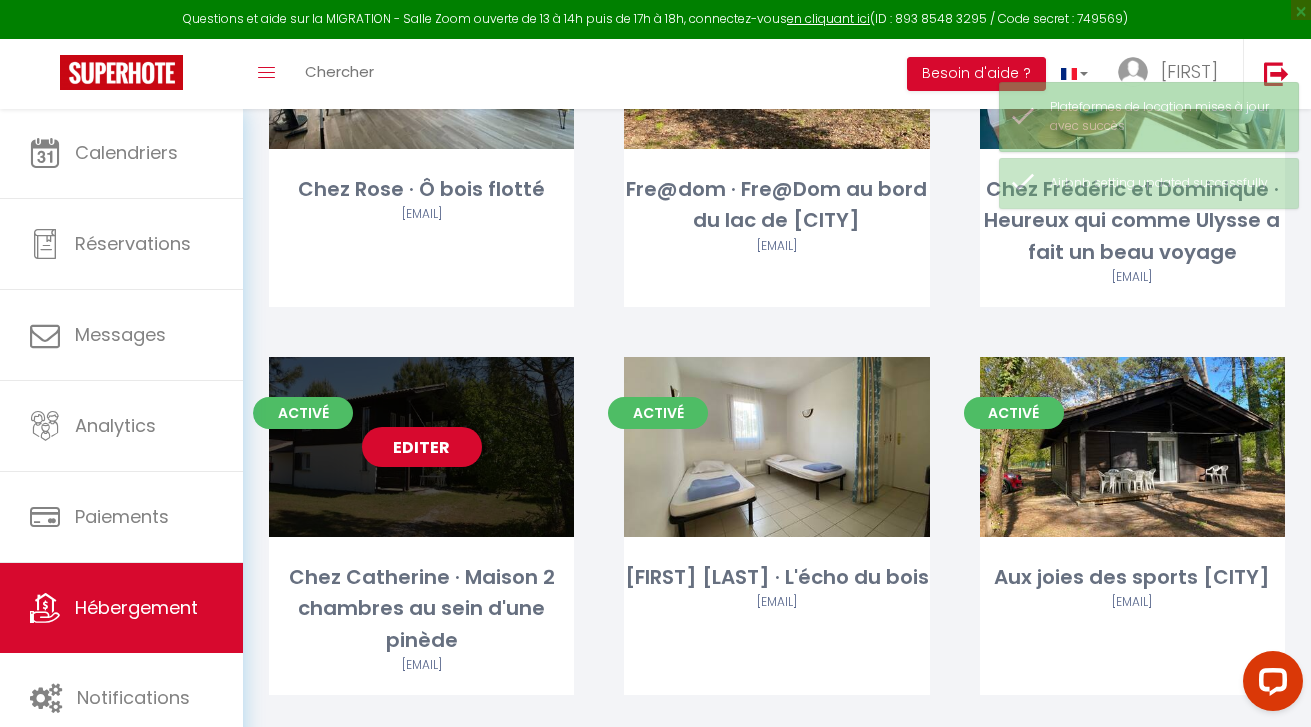 click on "Editer" at bounding box center (422, 447) 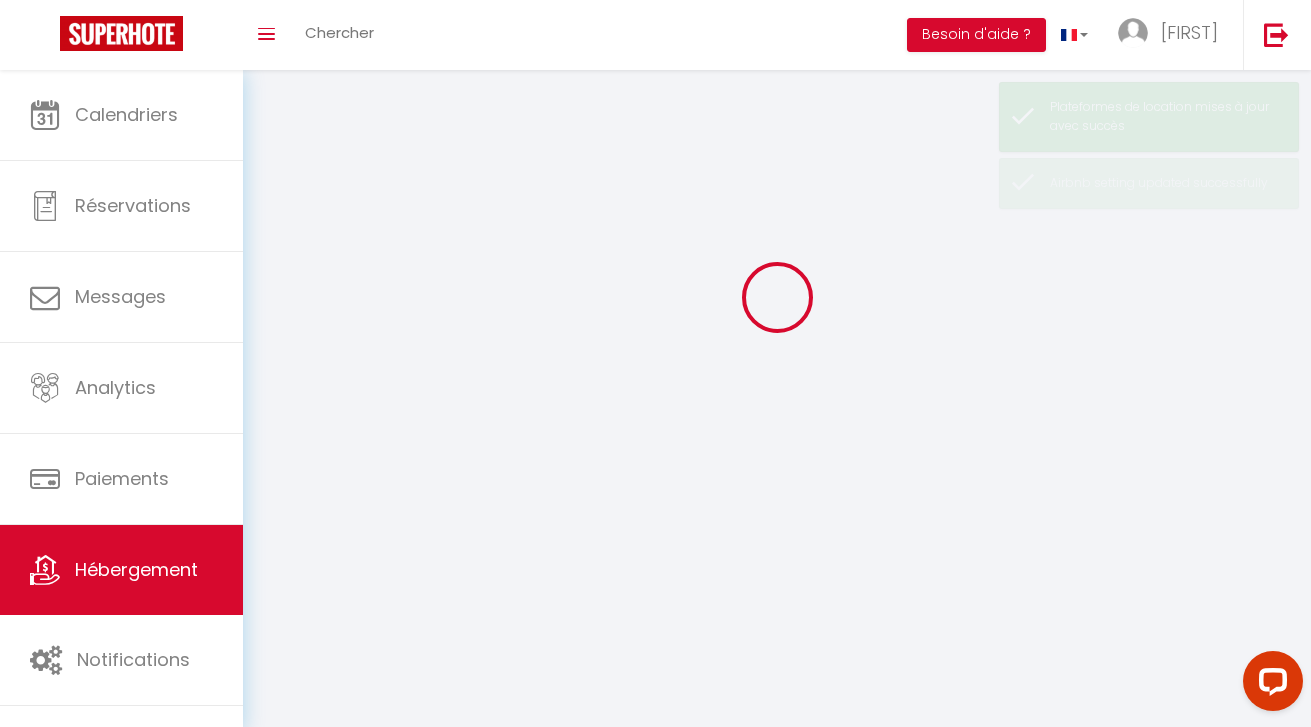 scroll, scrollTop: 0, scrollLeft: 0, axis: both 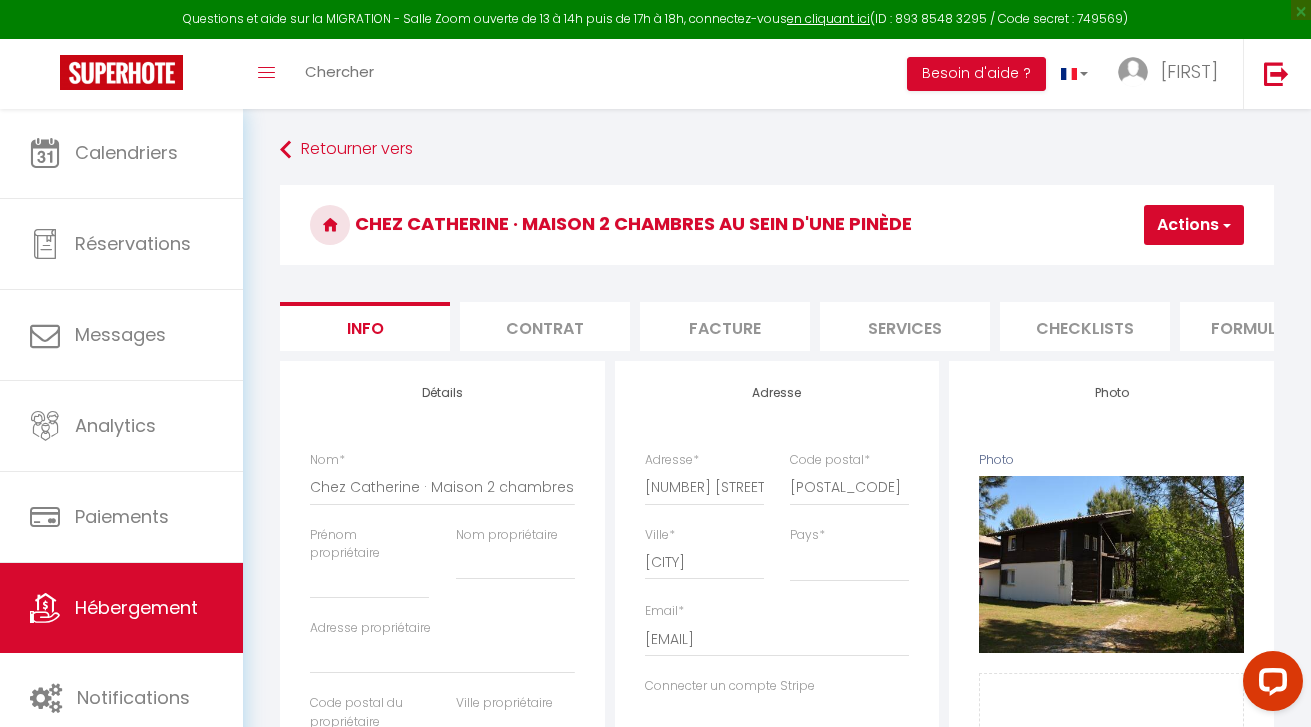 click on "Formulaires" at bounding box center [1265, 326] 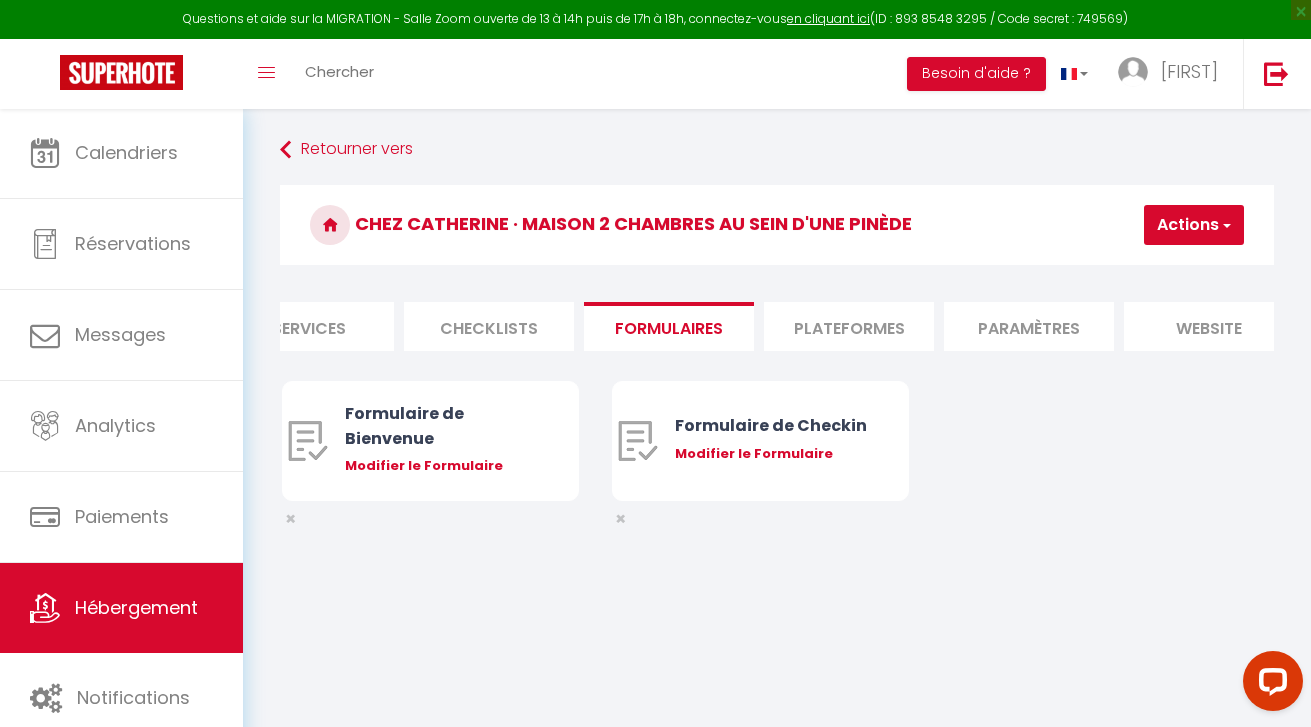 scroll, scrollTop: 0, scrollLeft: 600, axis: horizontal 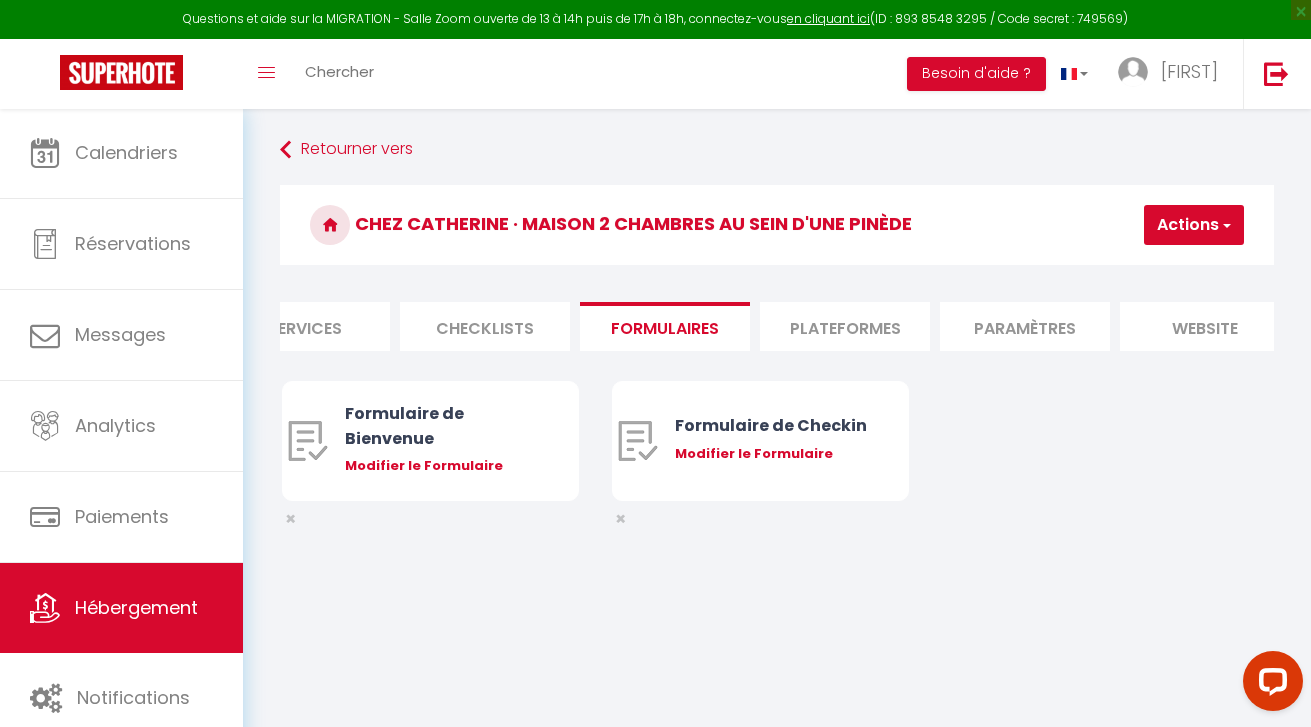 click on "Plateformes" at bounding box center (845, 326) 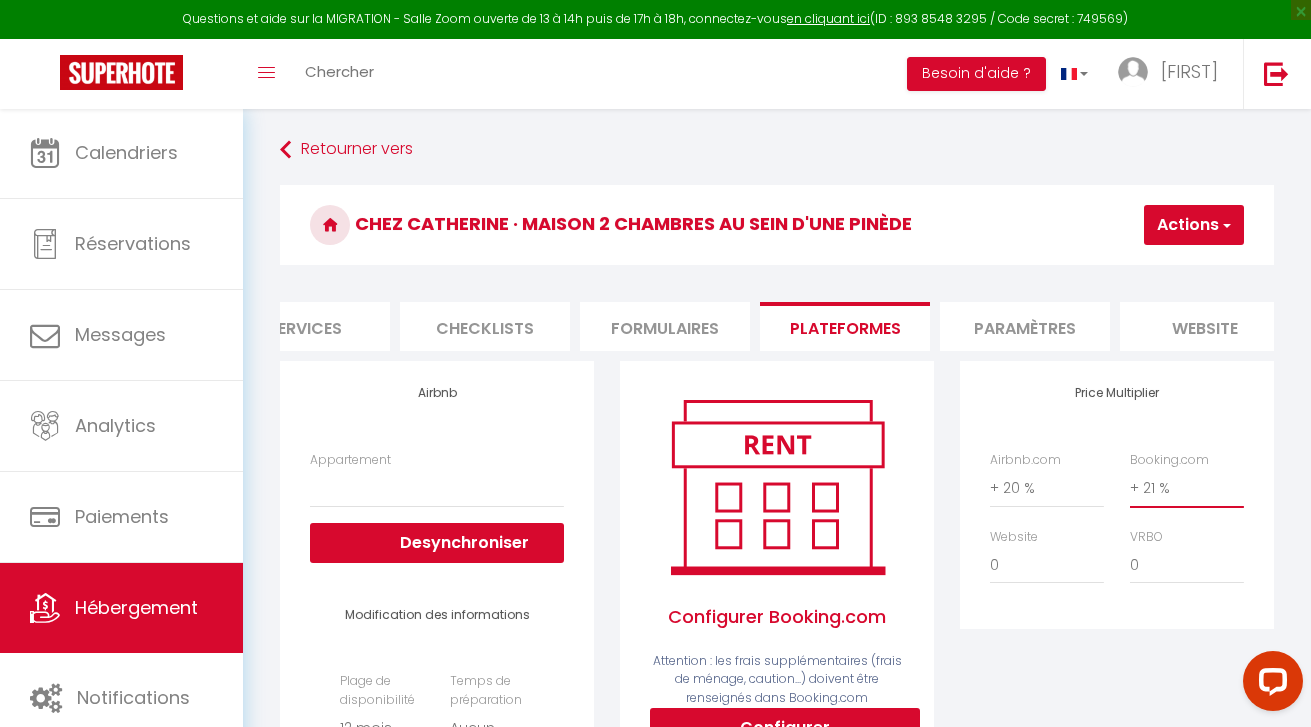 click on "Actions" at bounding box center (1194, 225) 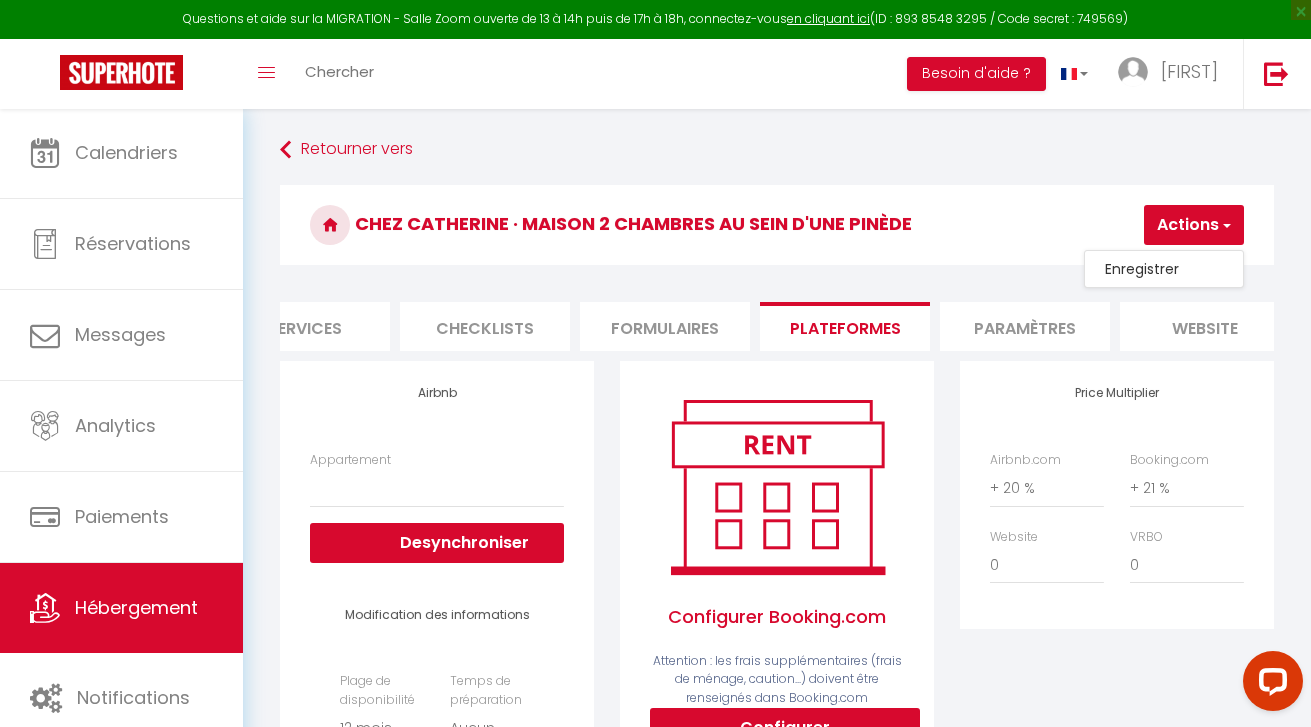 click on "Enregistrer" at bounding box center [1164, 269] 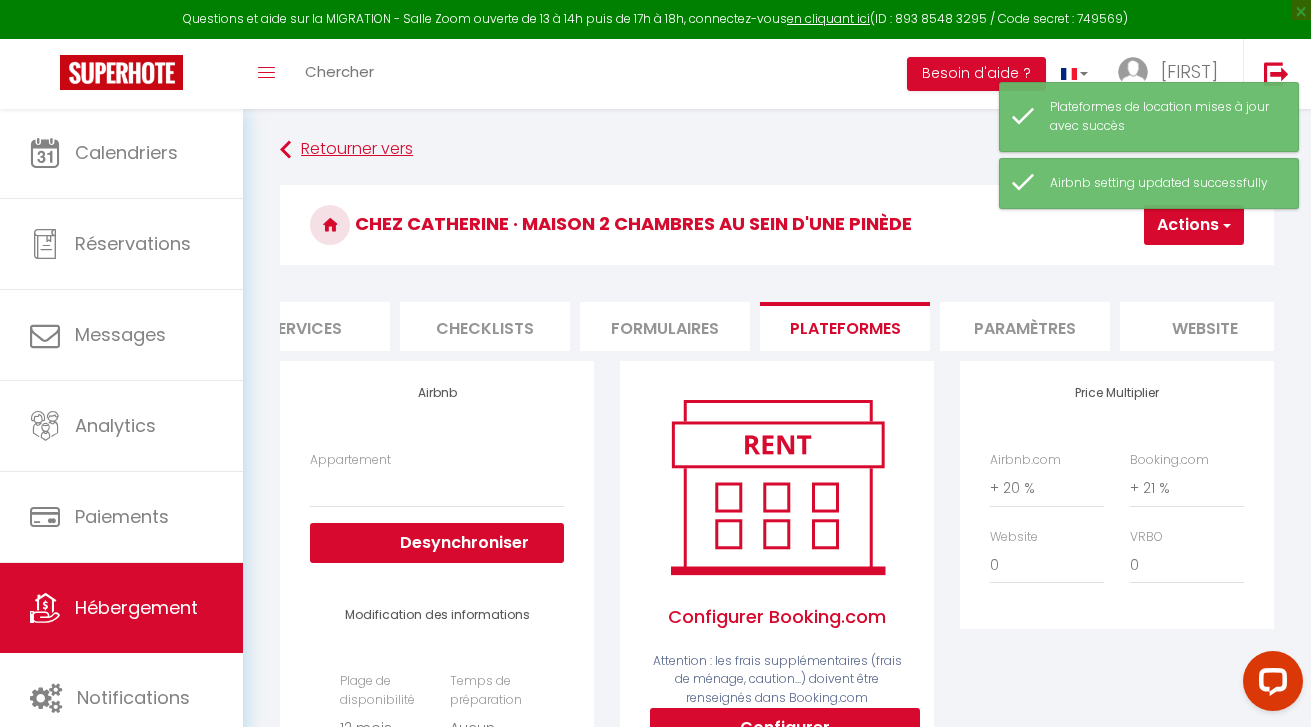 click on "Retourner vers" at bounding box center [777, 150] 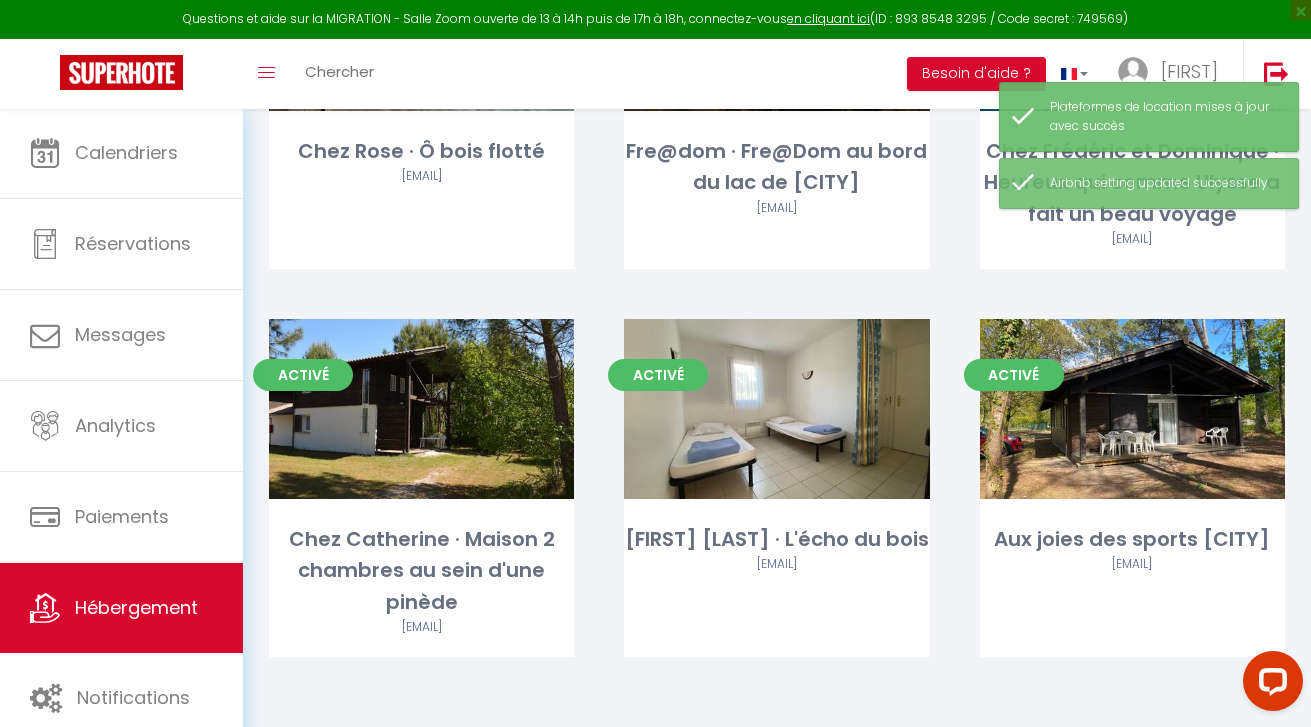 scroll, scrollTop: 324, scrollLeft: 0, axis: vertical 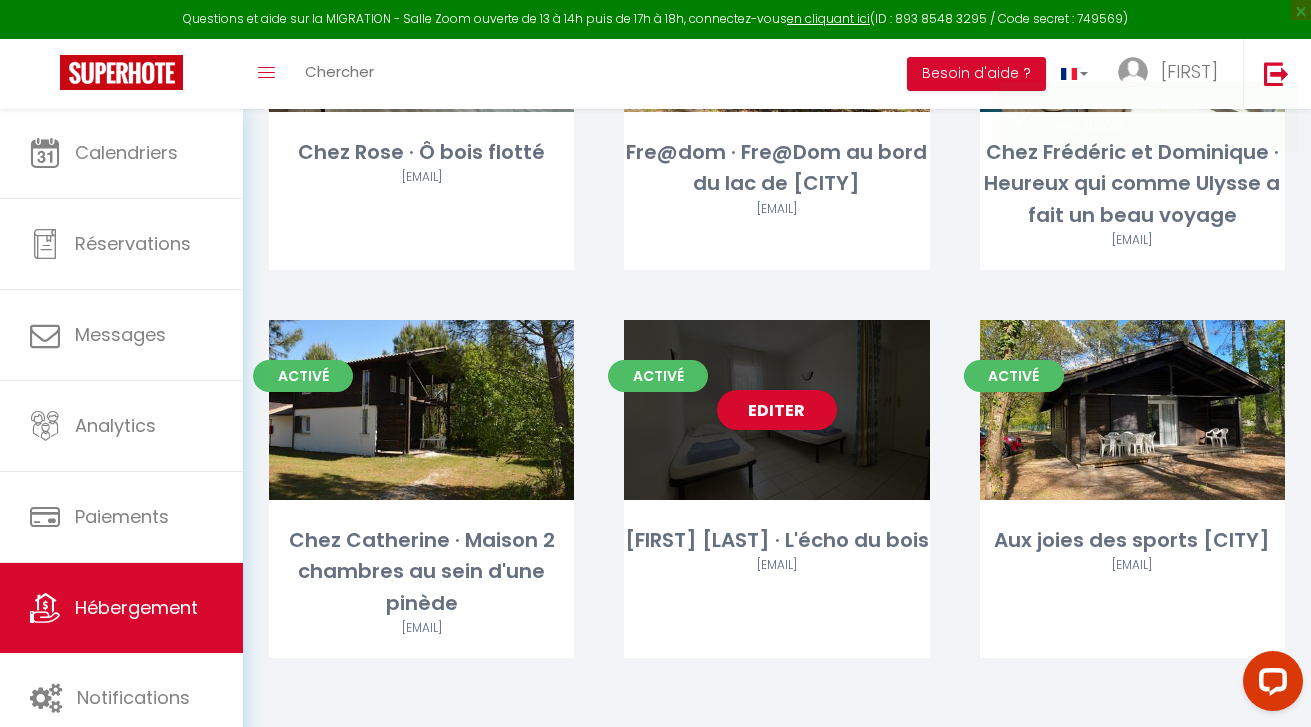 click on "Editer" at bounding box center [776, 410] 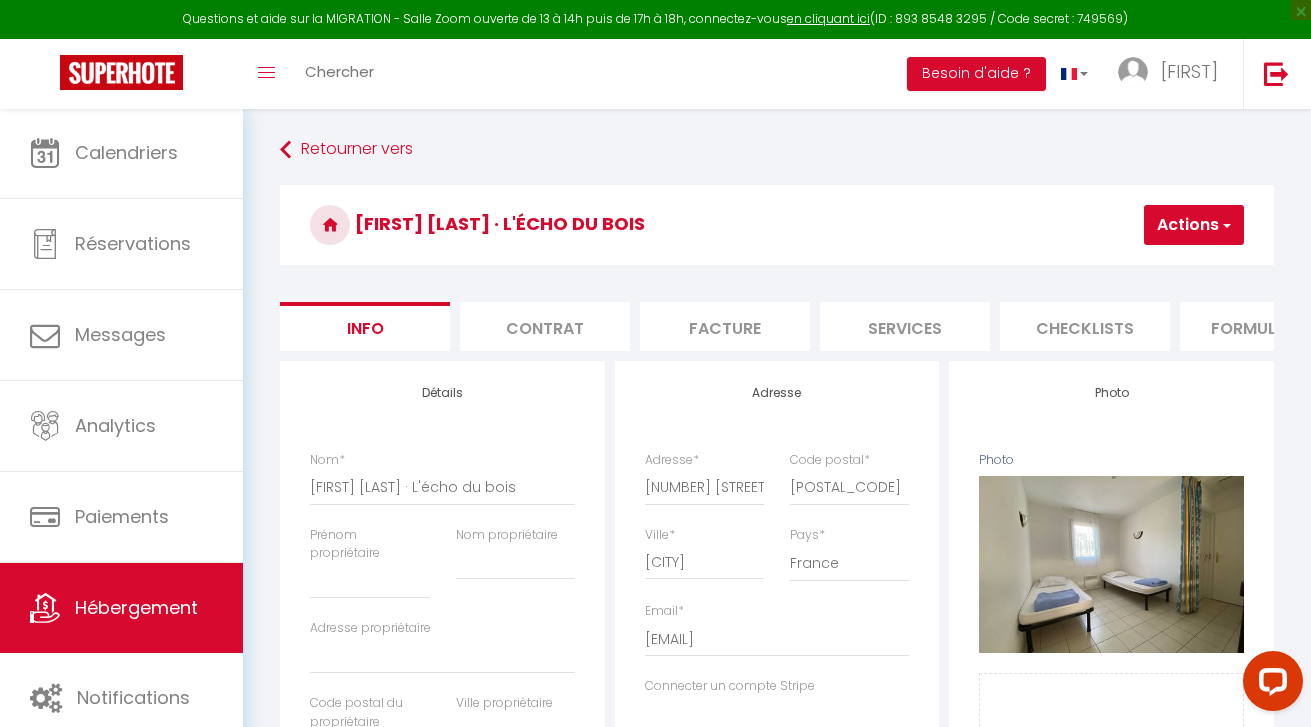 click on "Formulaires" at bounding box center [1265, 326] 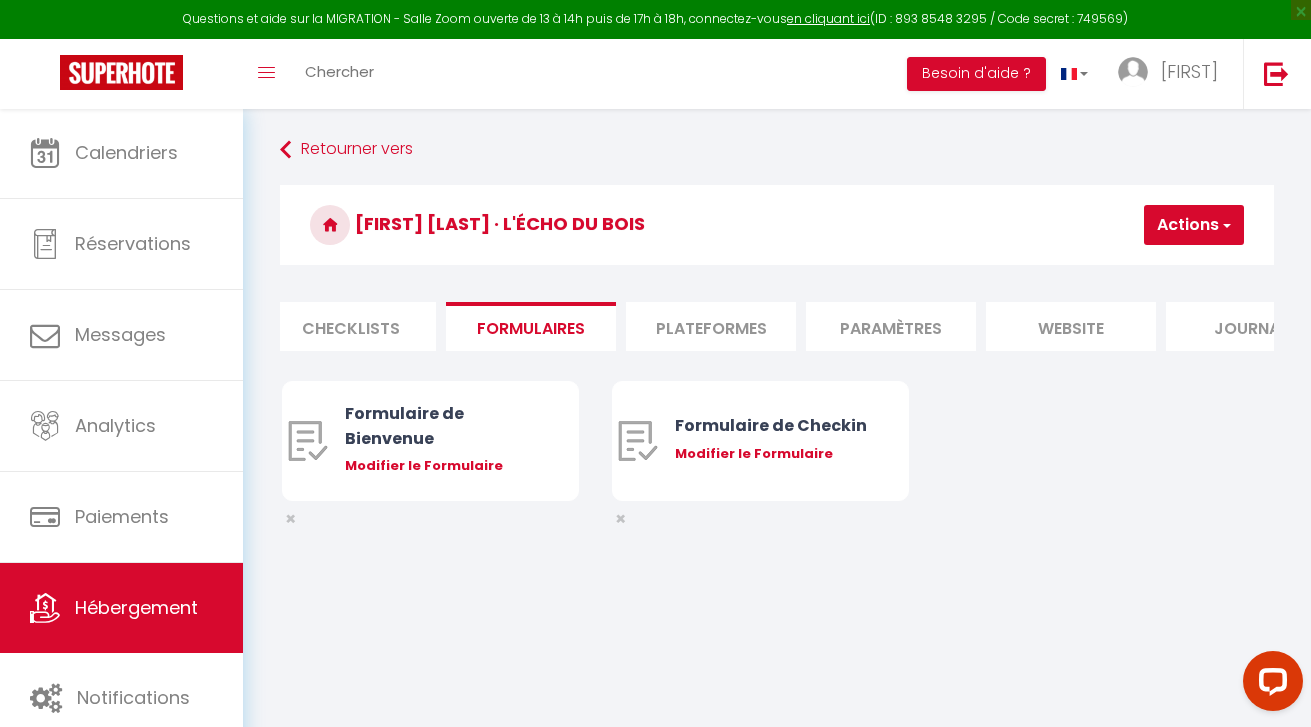 scroll, scrollTop: 0, scrollLeft: 740, axis: horizontal 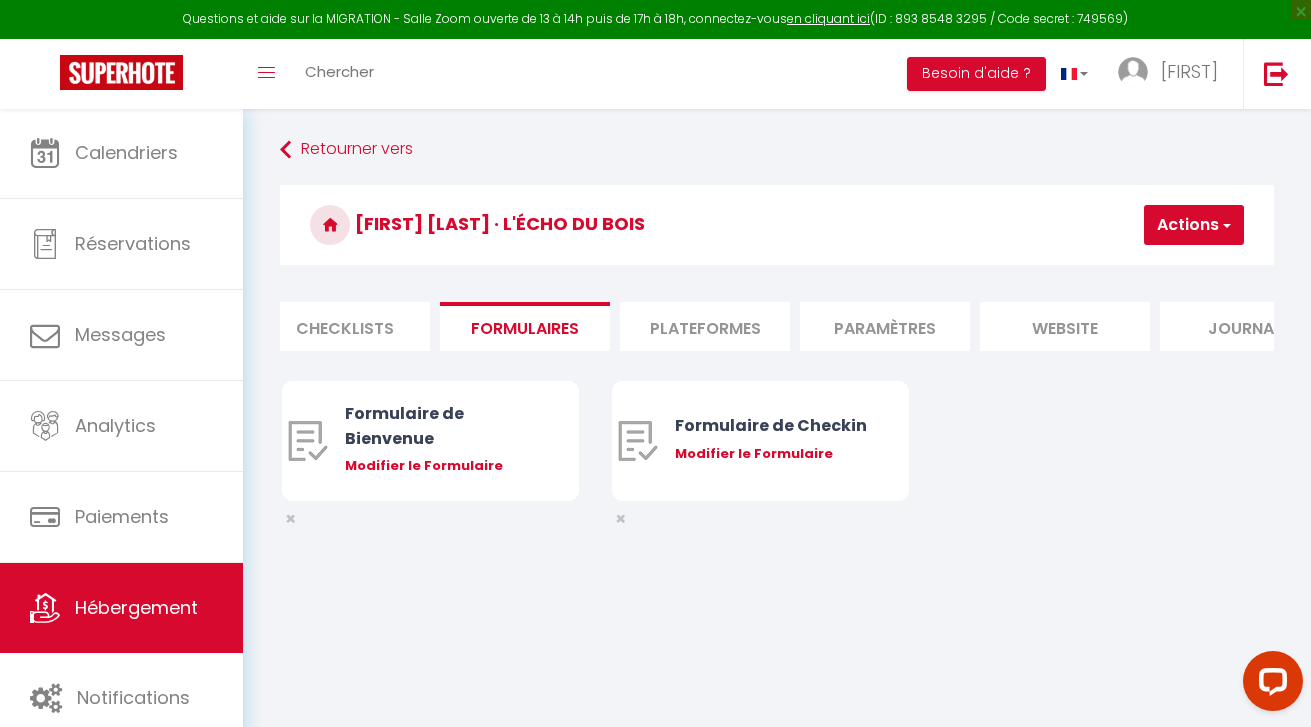 click on "Plateformes" at bounding box center [705, 326] 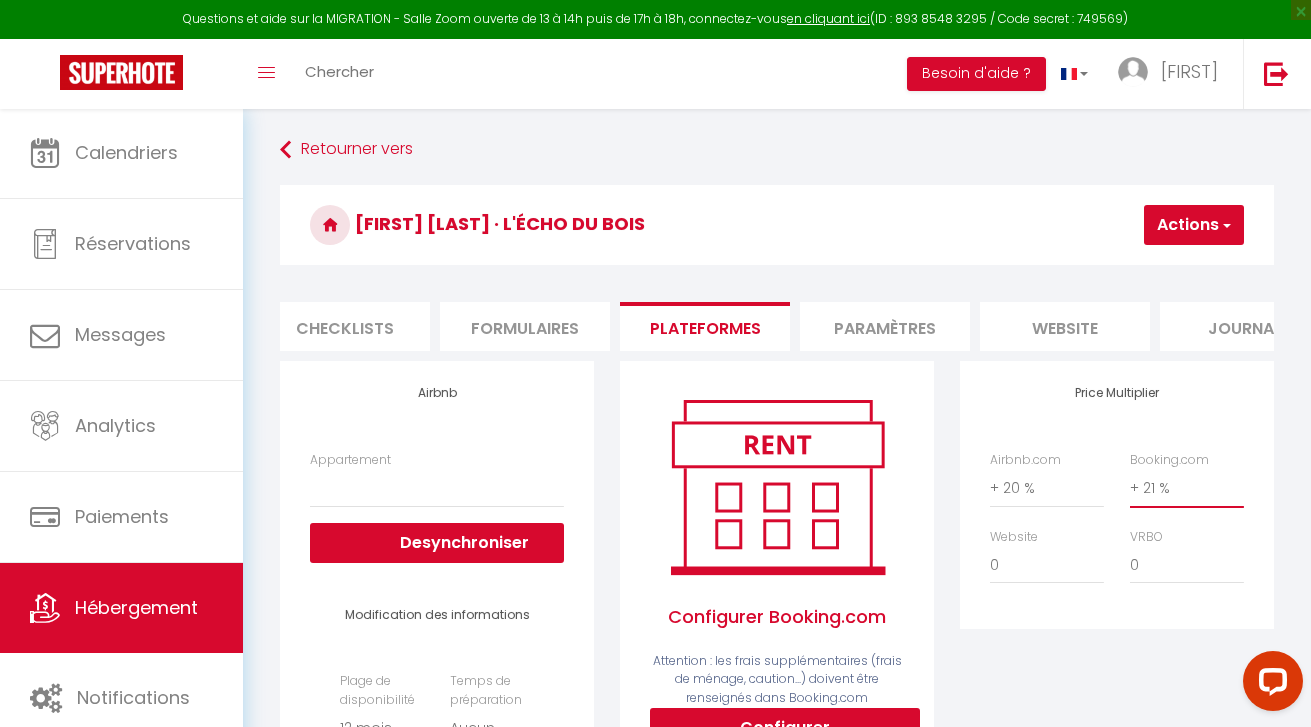 click on "Actions" at bounding box center (1194, 225) 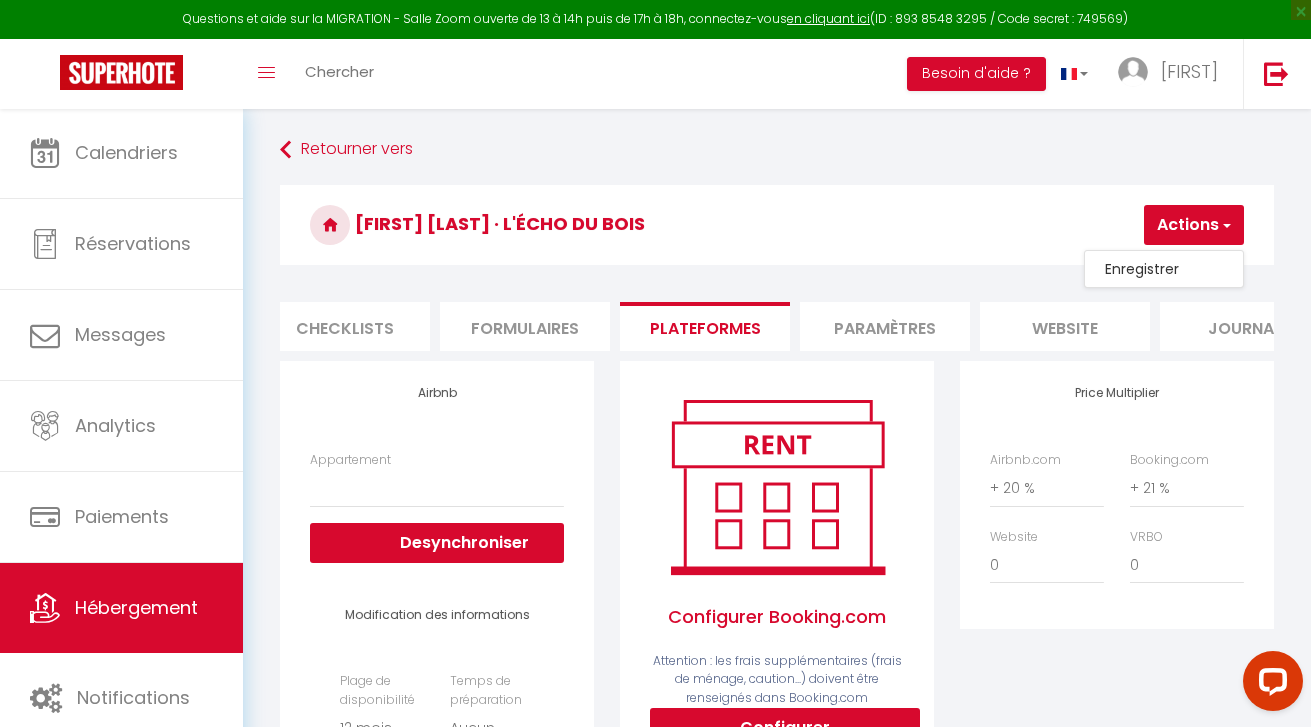 click on "Enregistrer" at bounding box center [1164, 269] 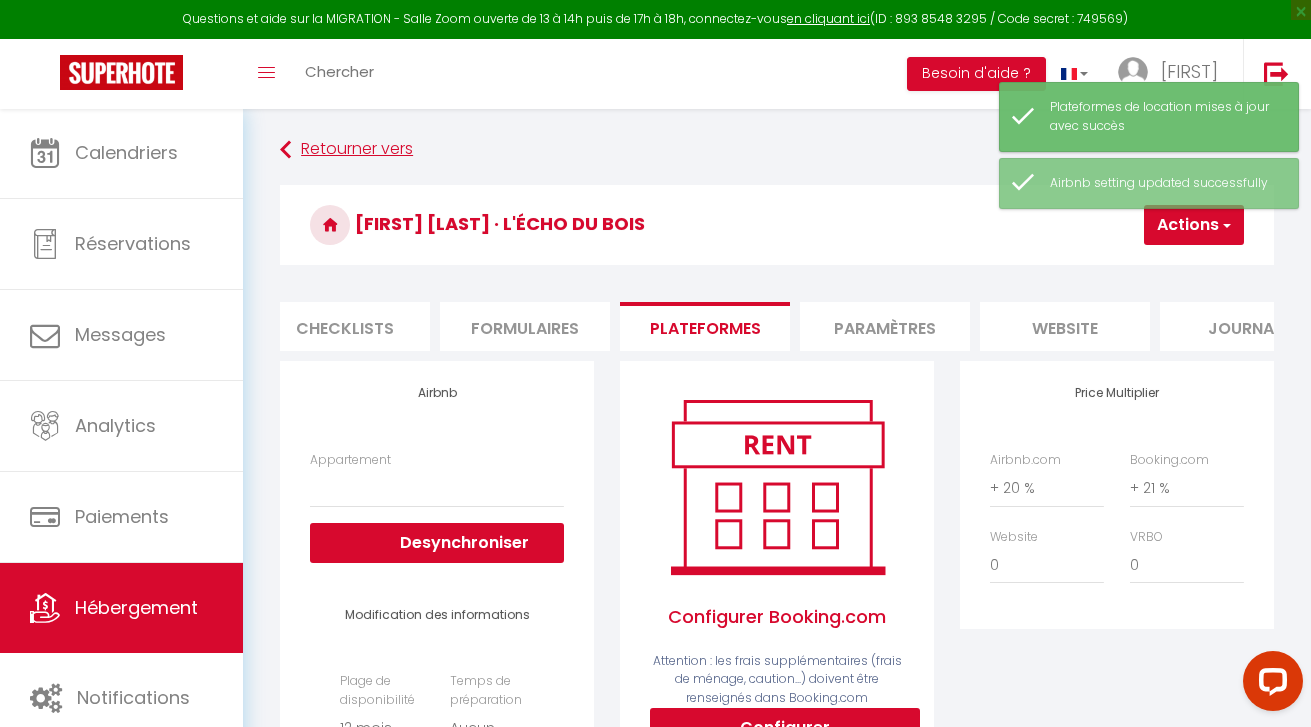 click on "Retourner vers" at bounding box center [777, 150] 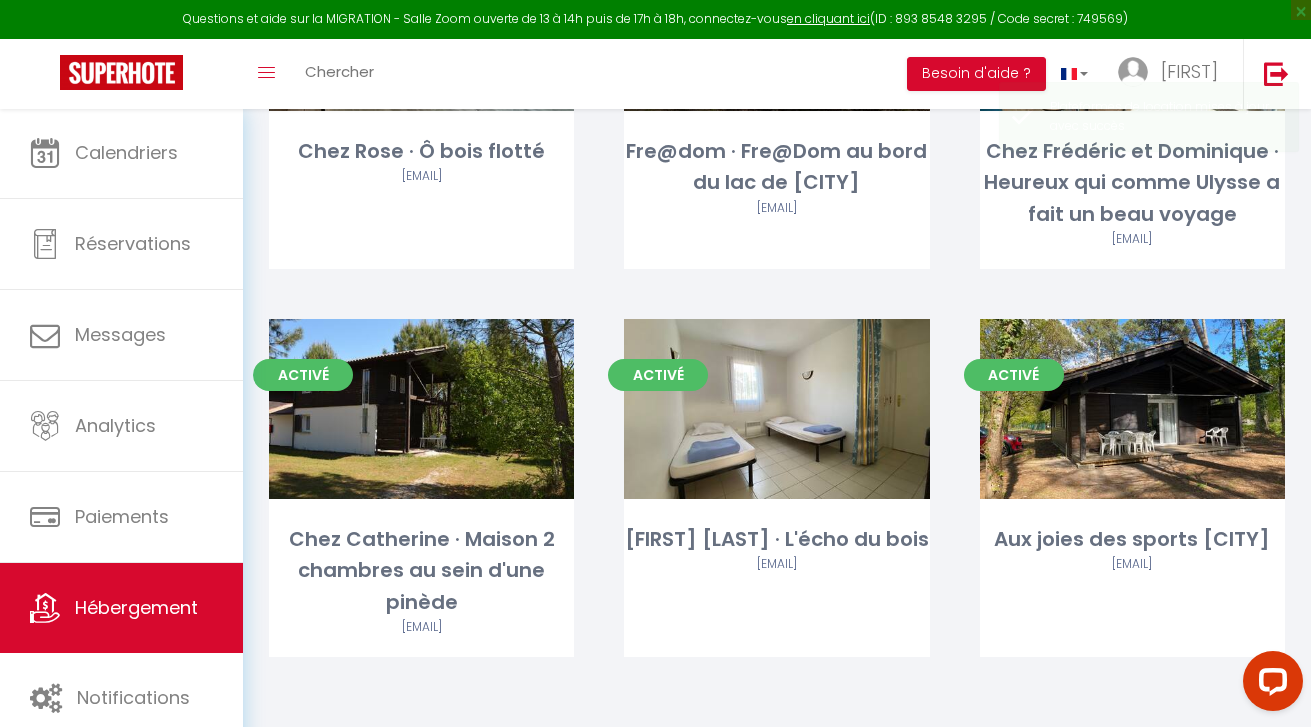 scroll, scrollTop: 324, scrollLeft: 0, axis: vertical 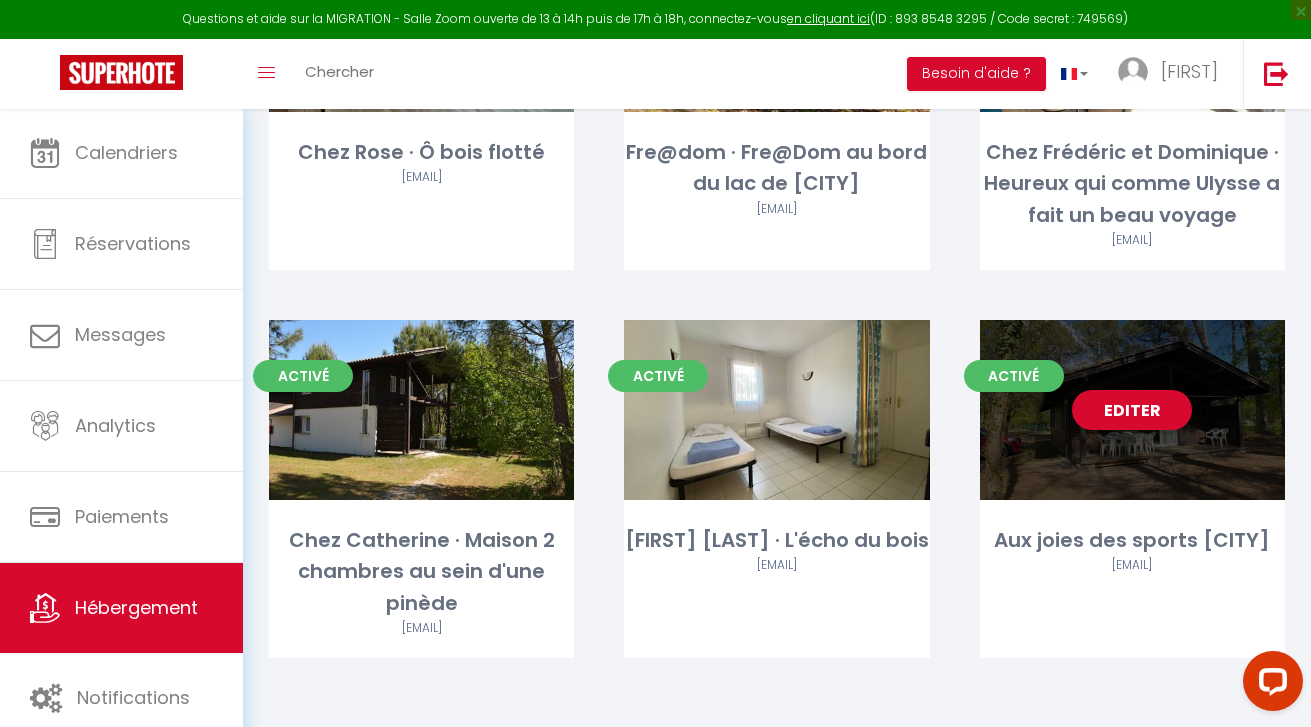 click on "Editer" at bounding box center (1132, 410) 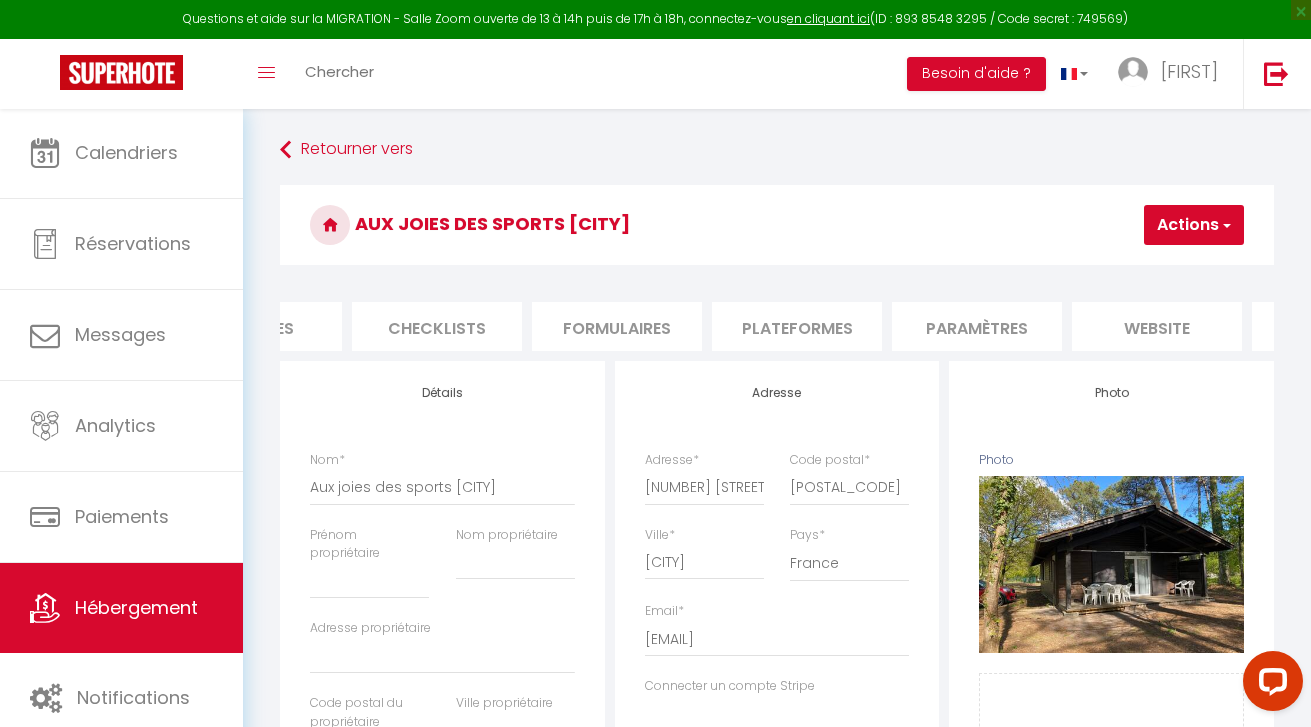 scroll, scrollTop: 0, scrollLeft: 650, axis: horizontal 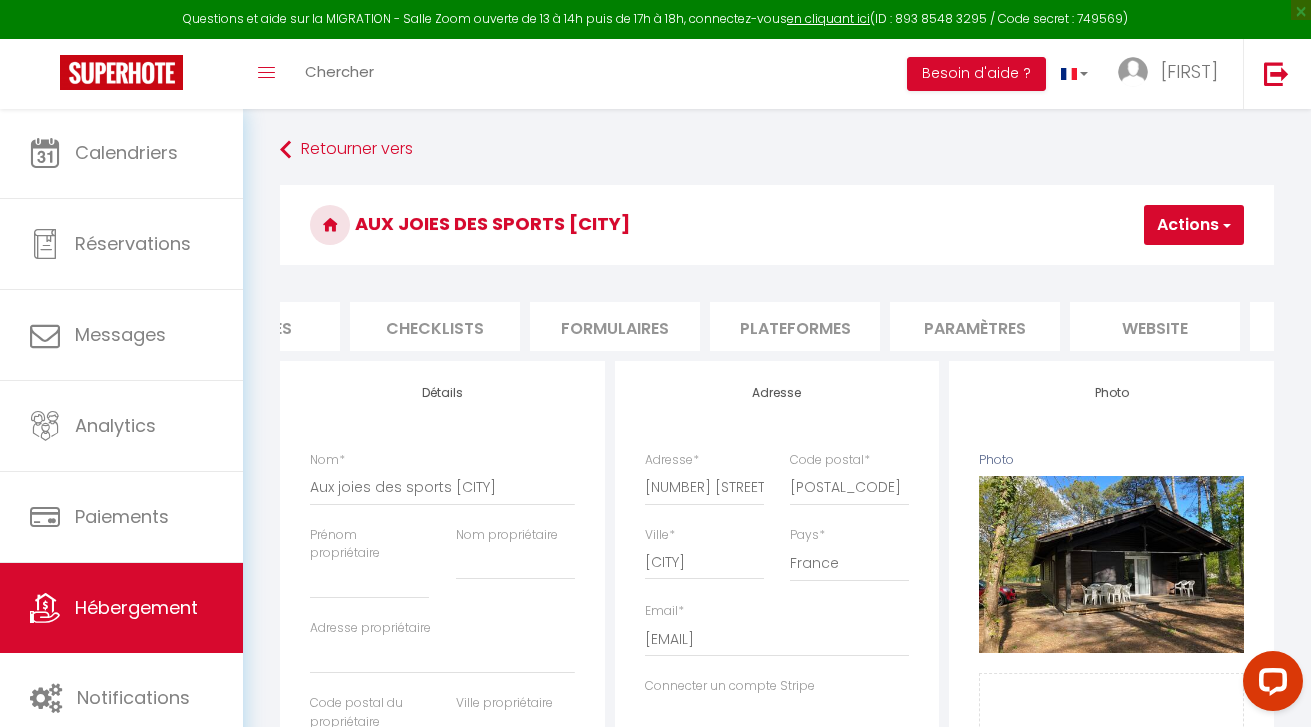click on "Plateformes" at bounding box center [795, 326] 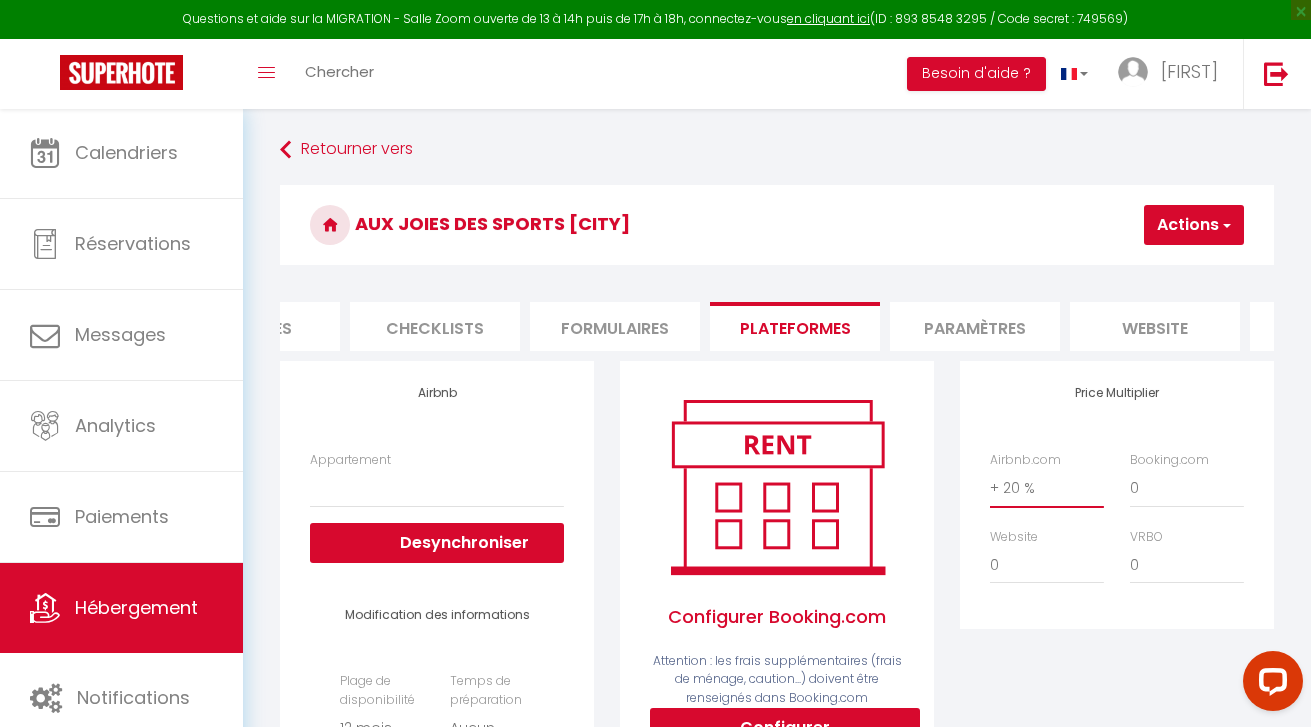 click on "Booking.com" at bounding box center [1169, 460] 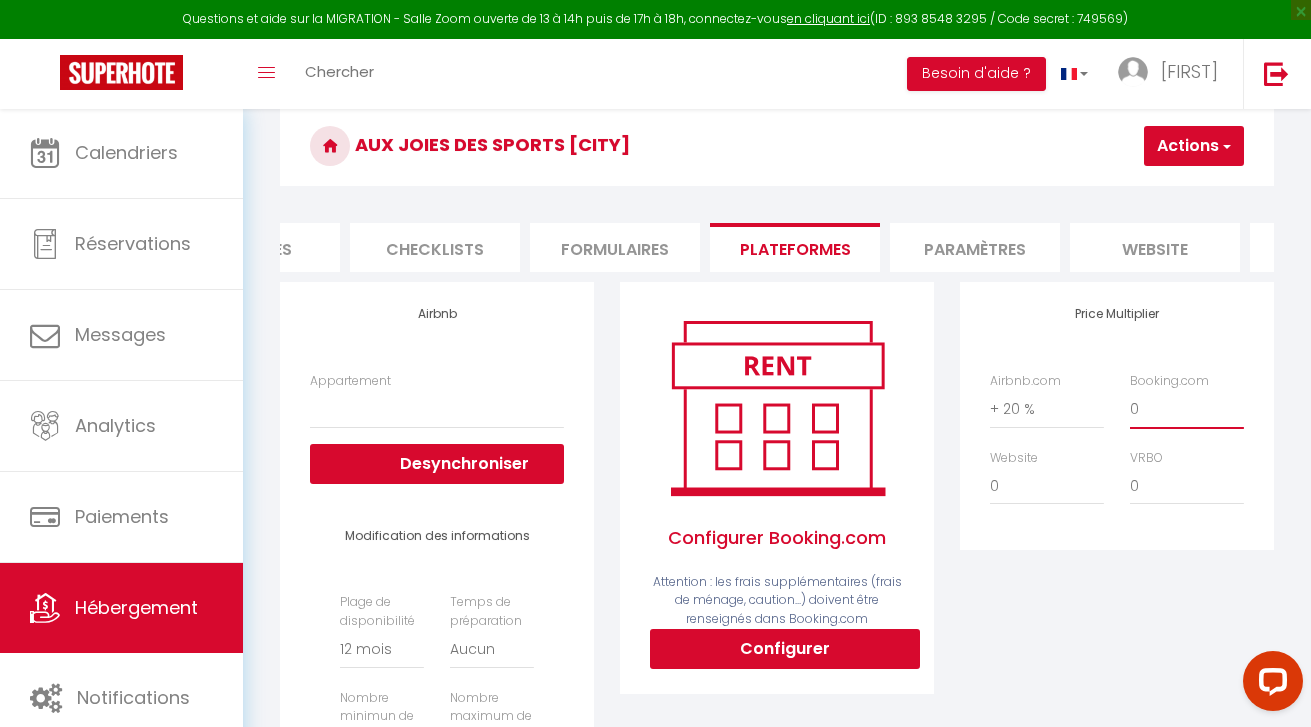 scroll, scrollTop: 108, scrollLeft: 0, axis: vertical 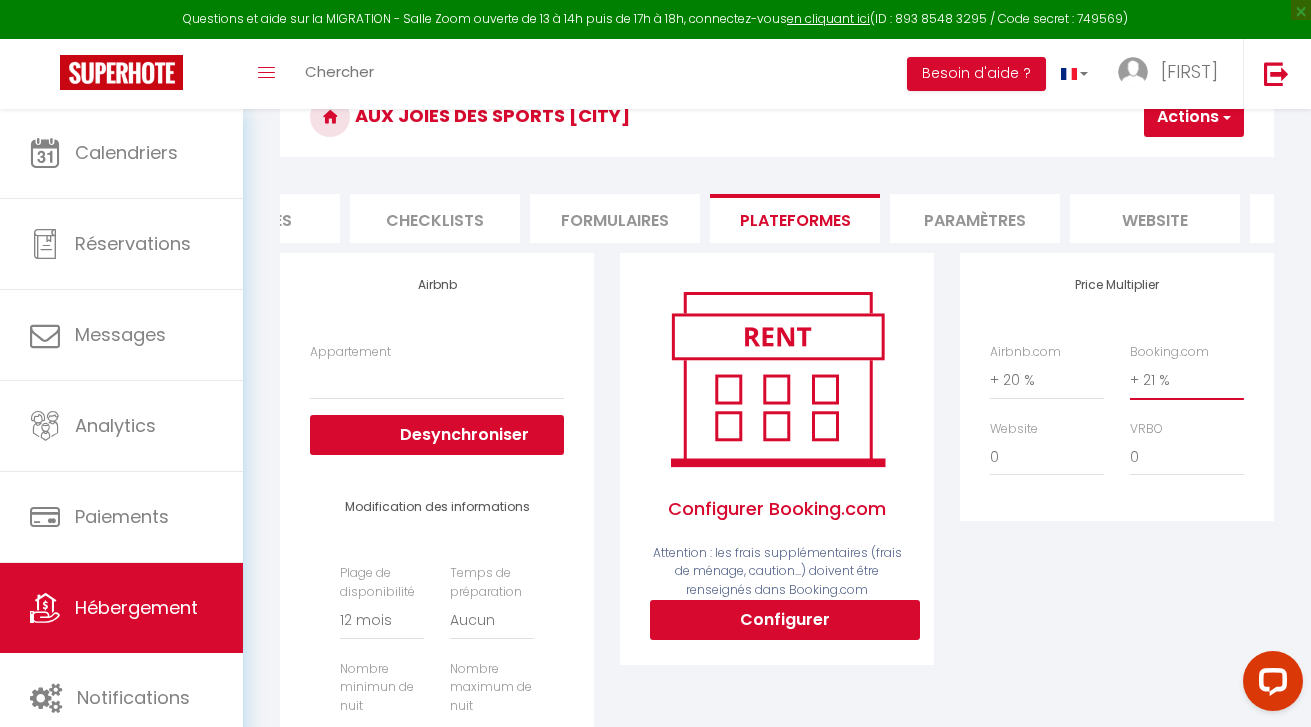 click on "Actions" at bounding box center [1194, 117] 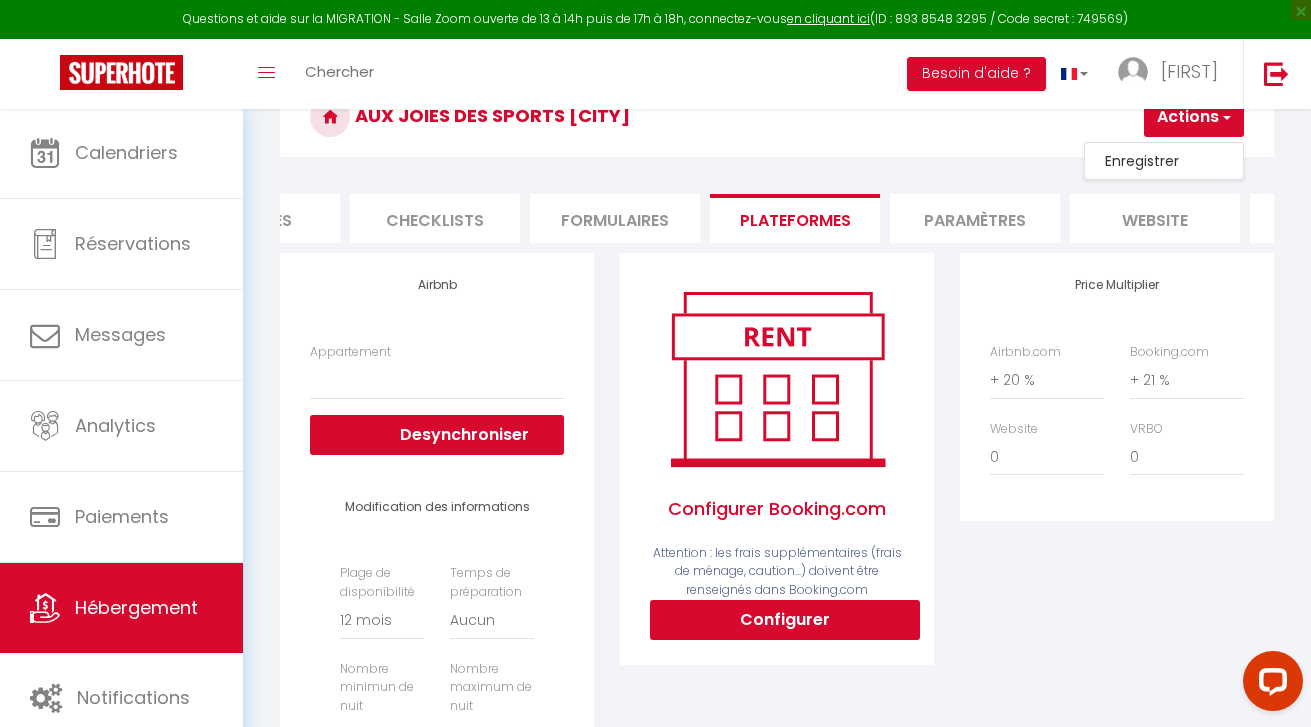 click on "Enregistrer" at bounding box center (1164, 161) 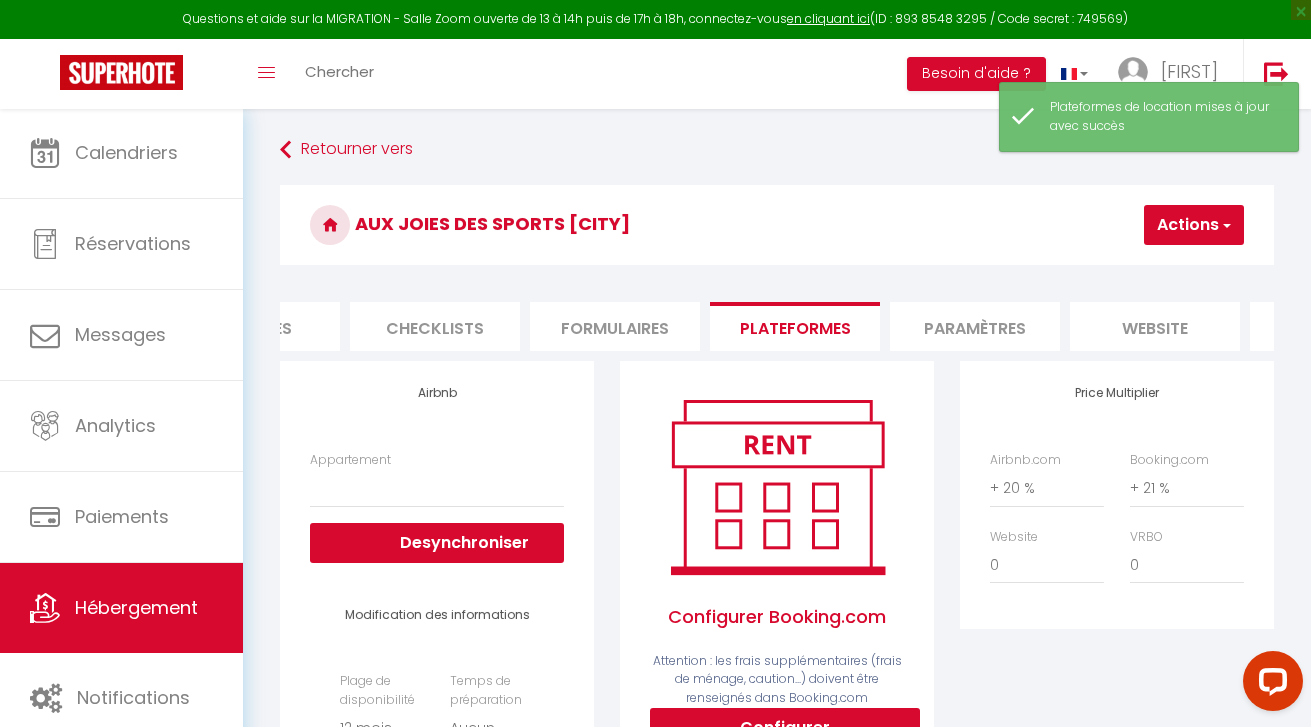 scroll, scrollTop: 0, scrollLeft: 0, axis: both 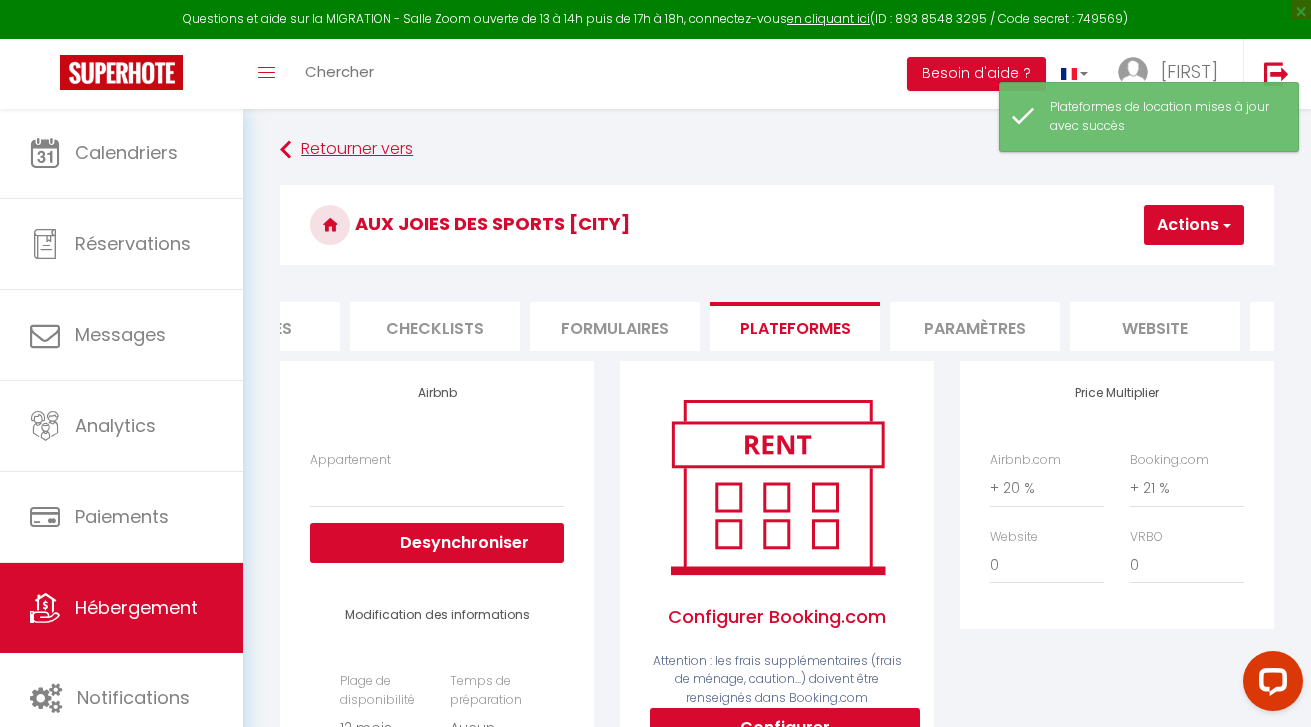 click on "Retourner vers" at bounding box center (777, 150) 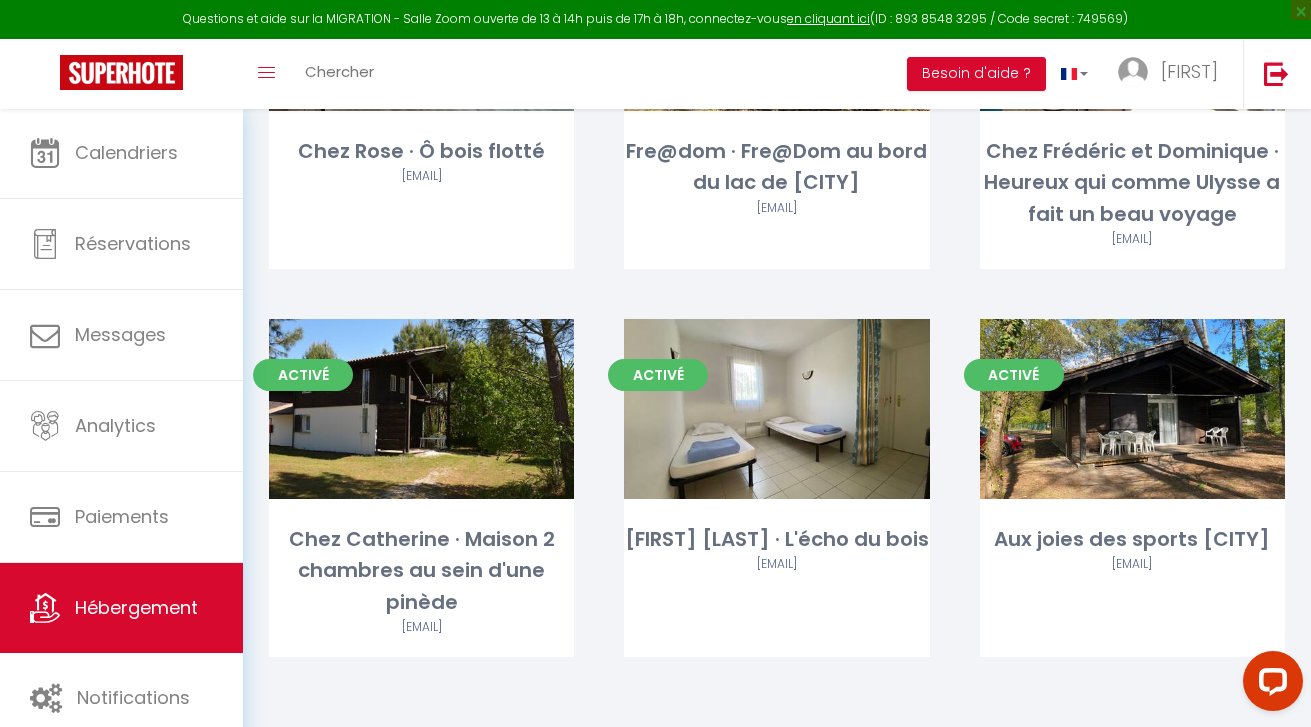 scroll, scrollTop: 324, scrollLeft: 0, axis: vertical 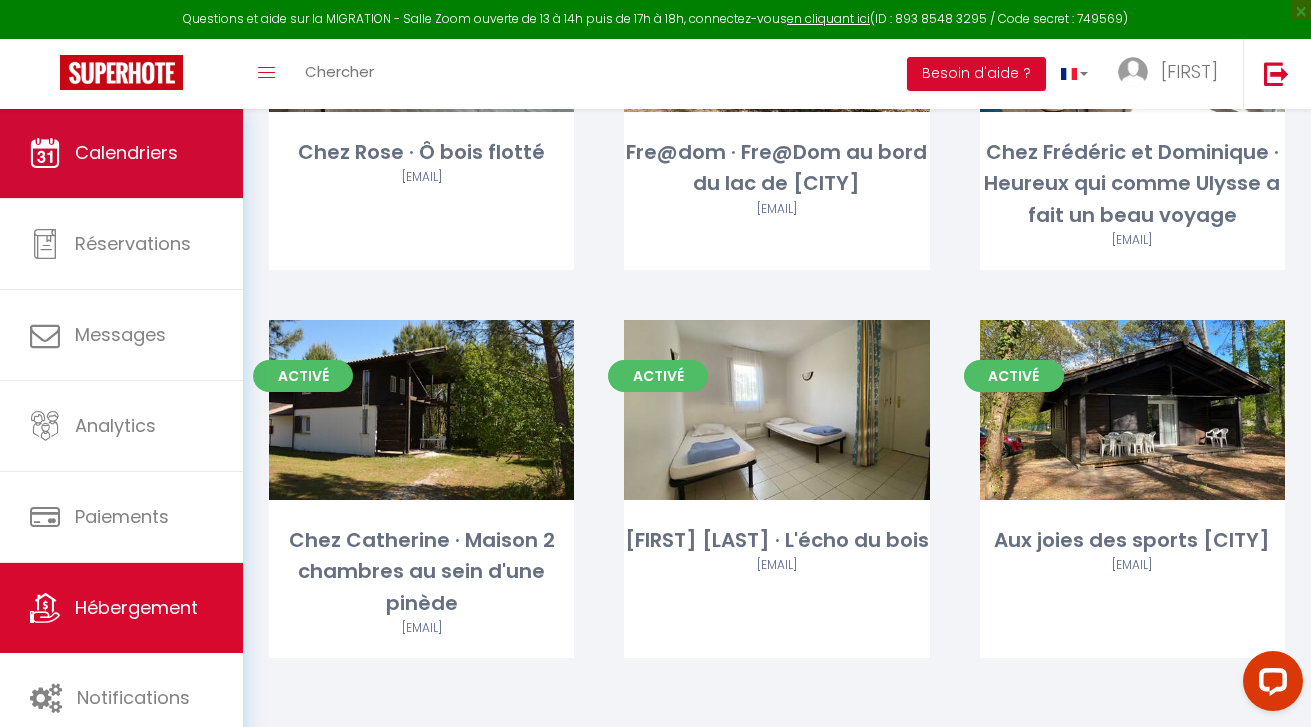 click on "Calendriers" at bounding box center [126, 152] 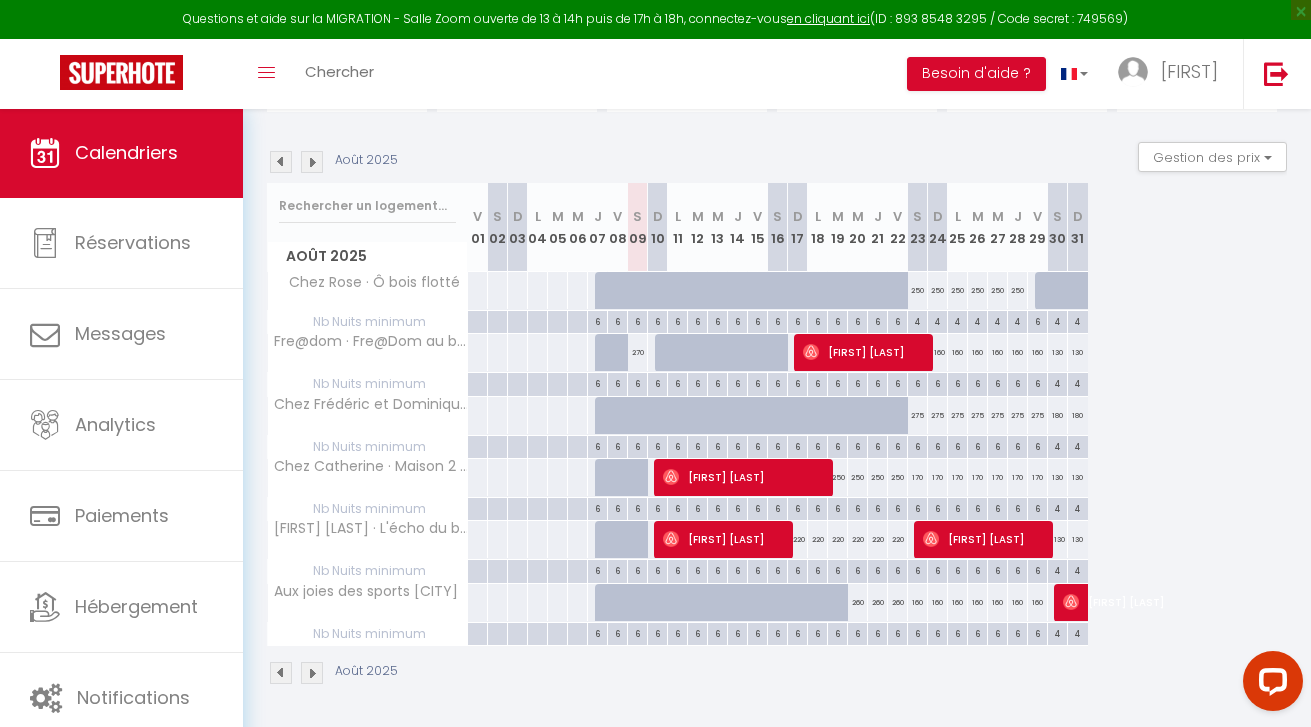 scroll, scrollTop: 181, scrollLeft: 0, axis: vertical 